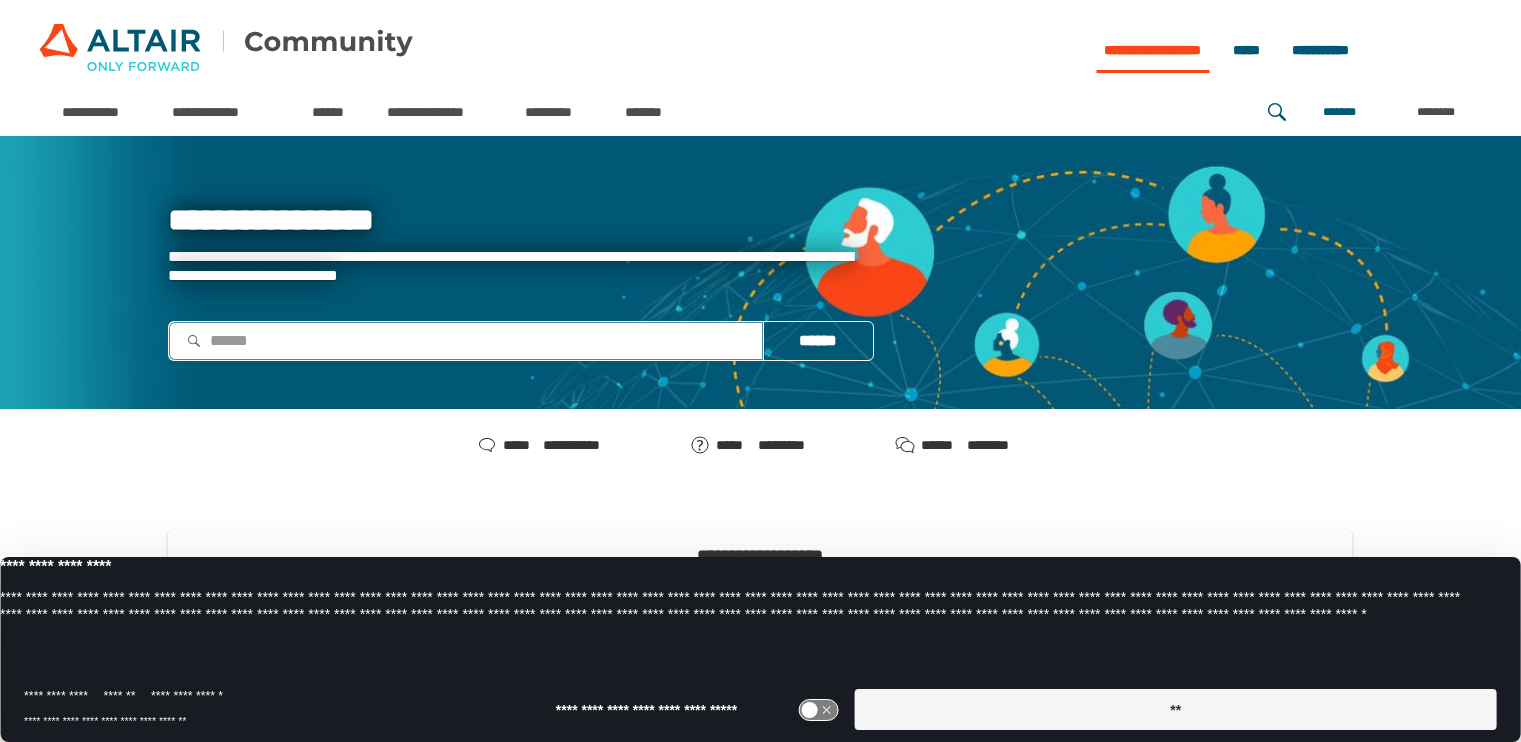 scroll, scrollTop: 0, scrollLeft: 0, axis: both 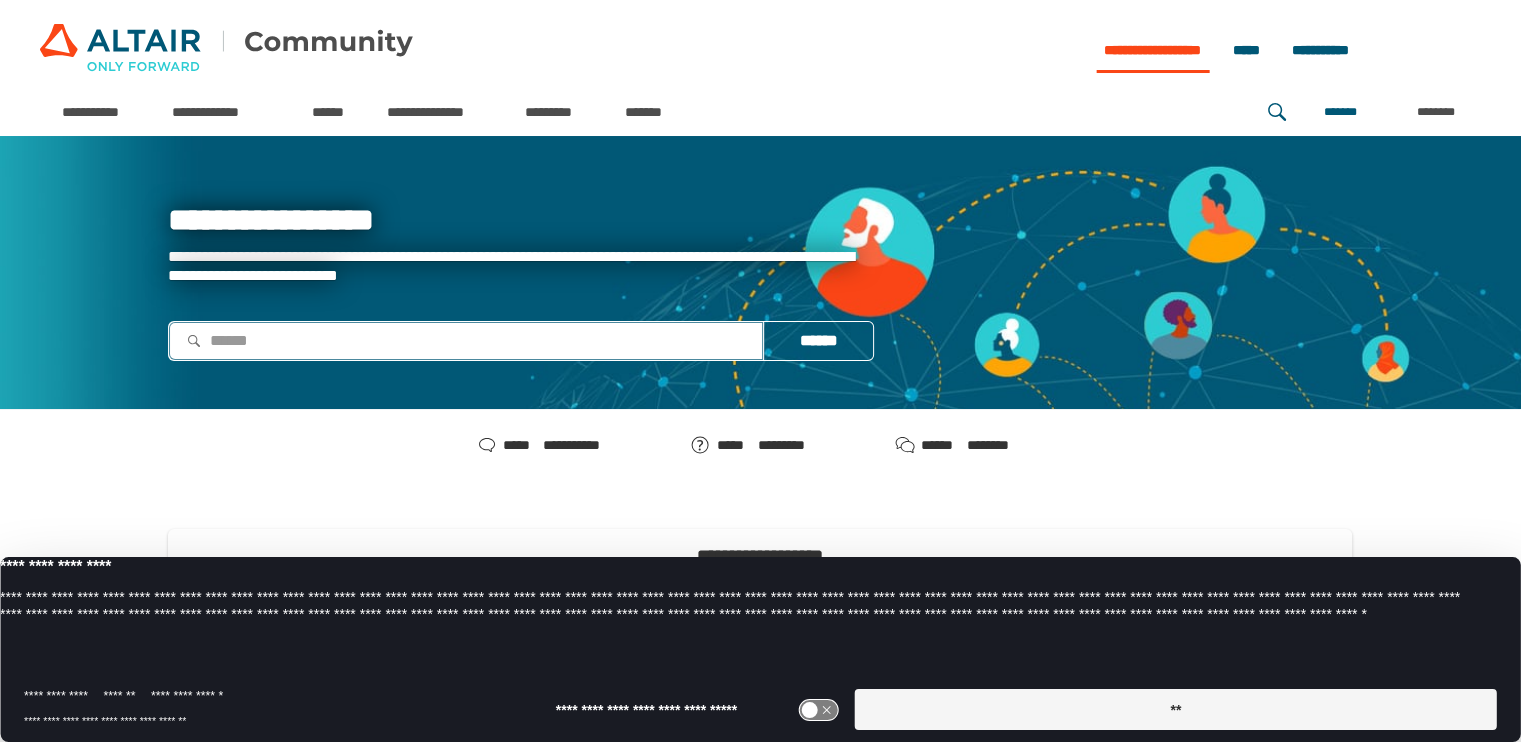 click on "**********" at bounding box center (520, 284) 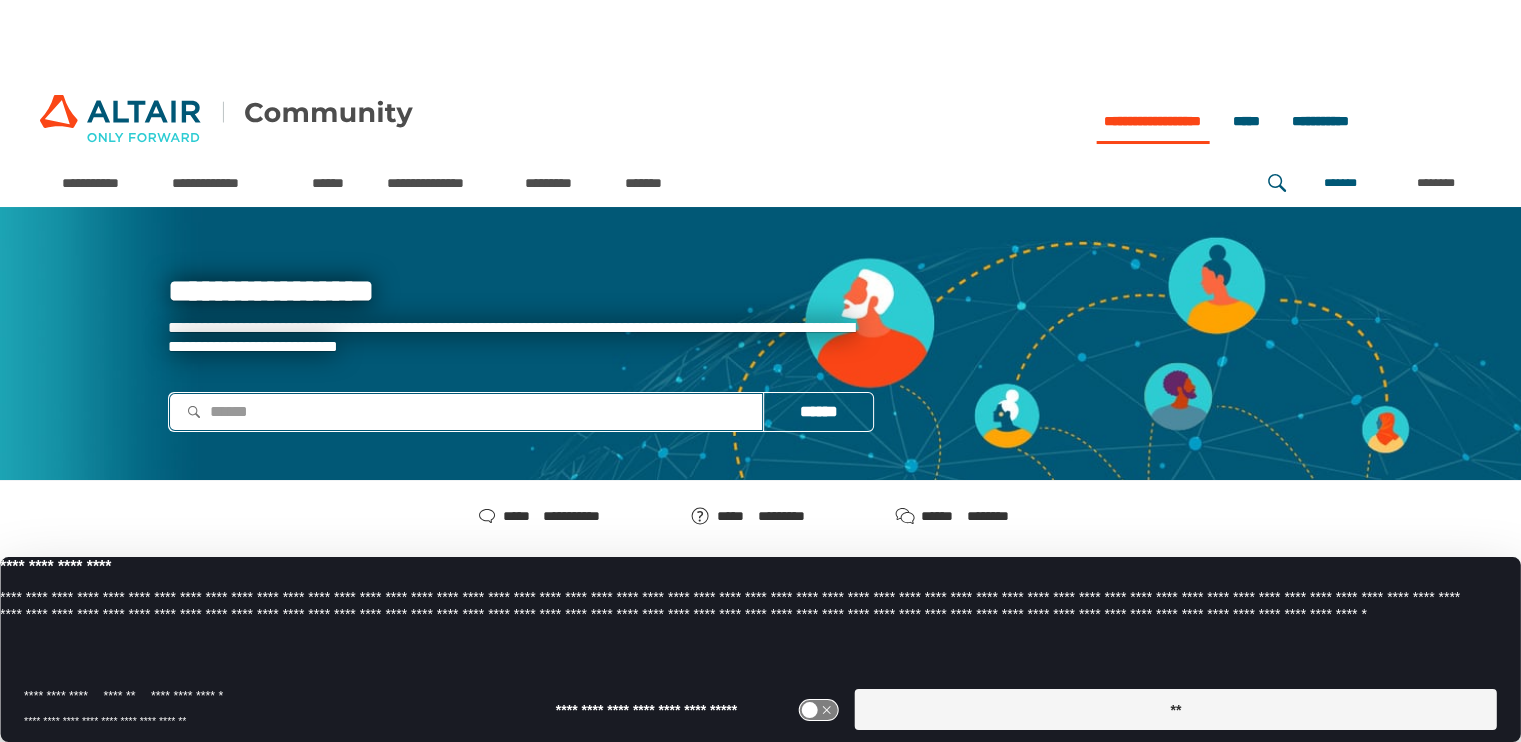 scroll, scrollTop: 0, scrollLeft: 0, axis: both 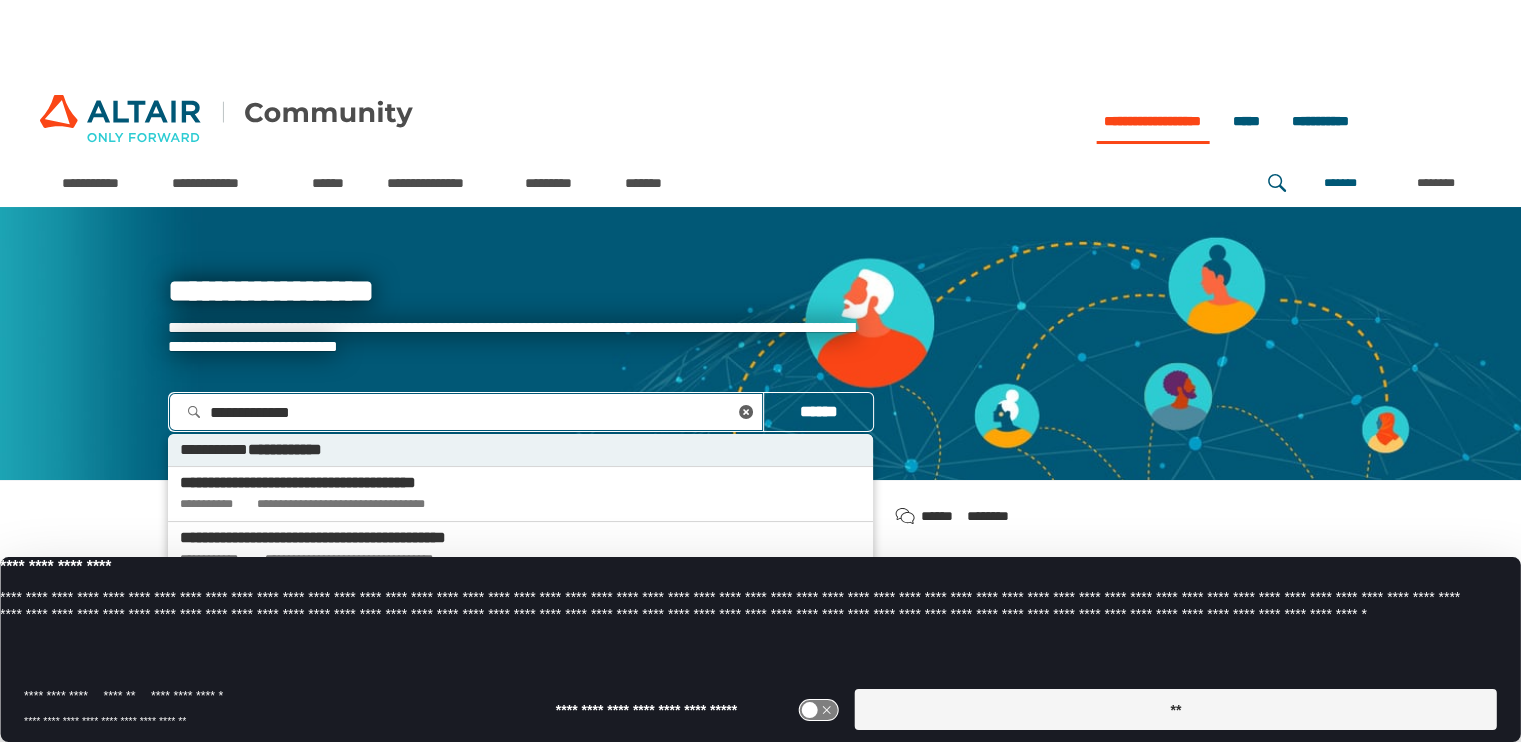 type on "**********" 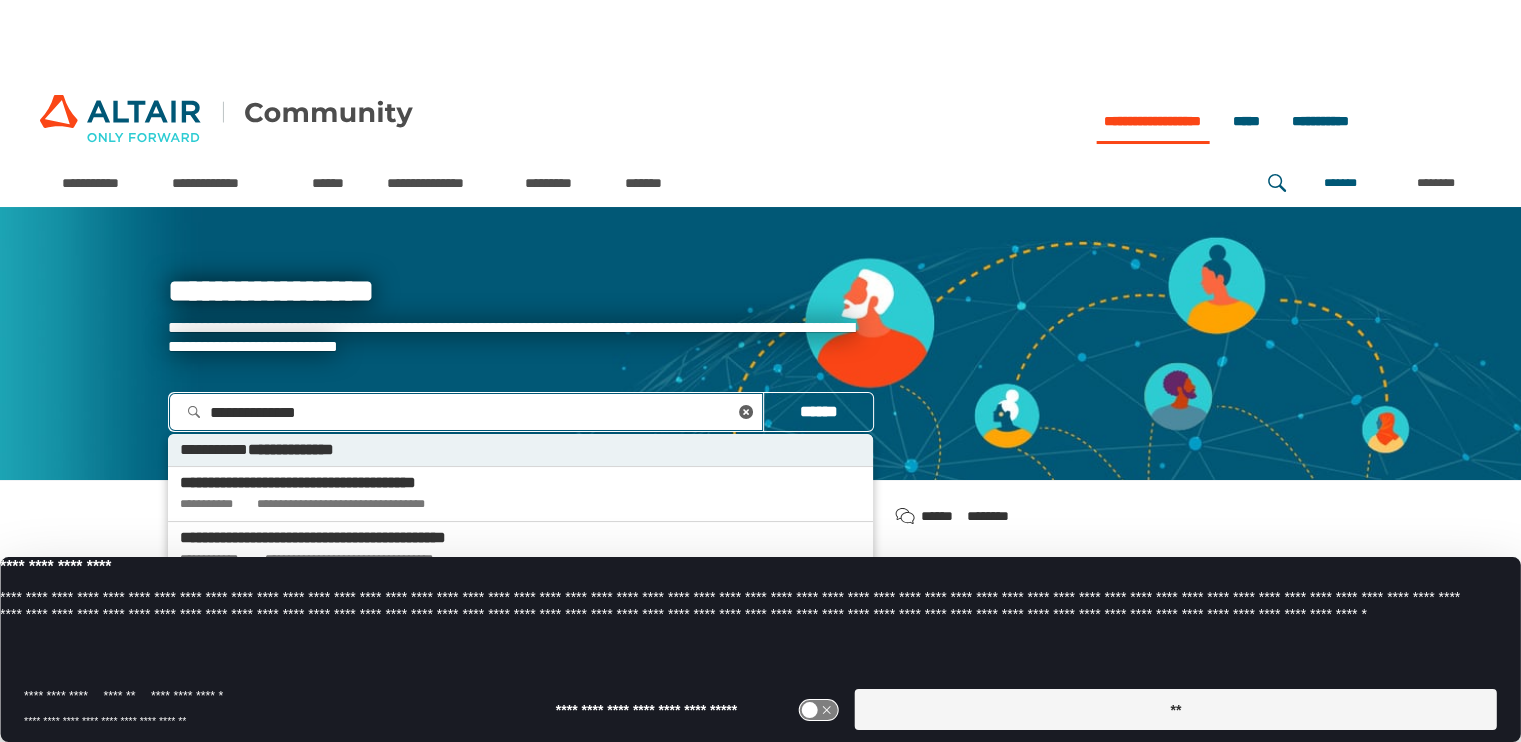 type 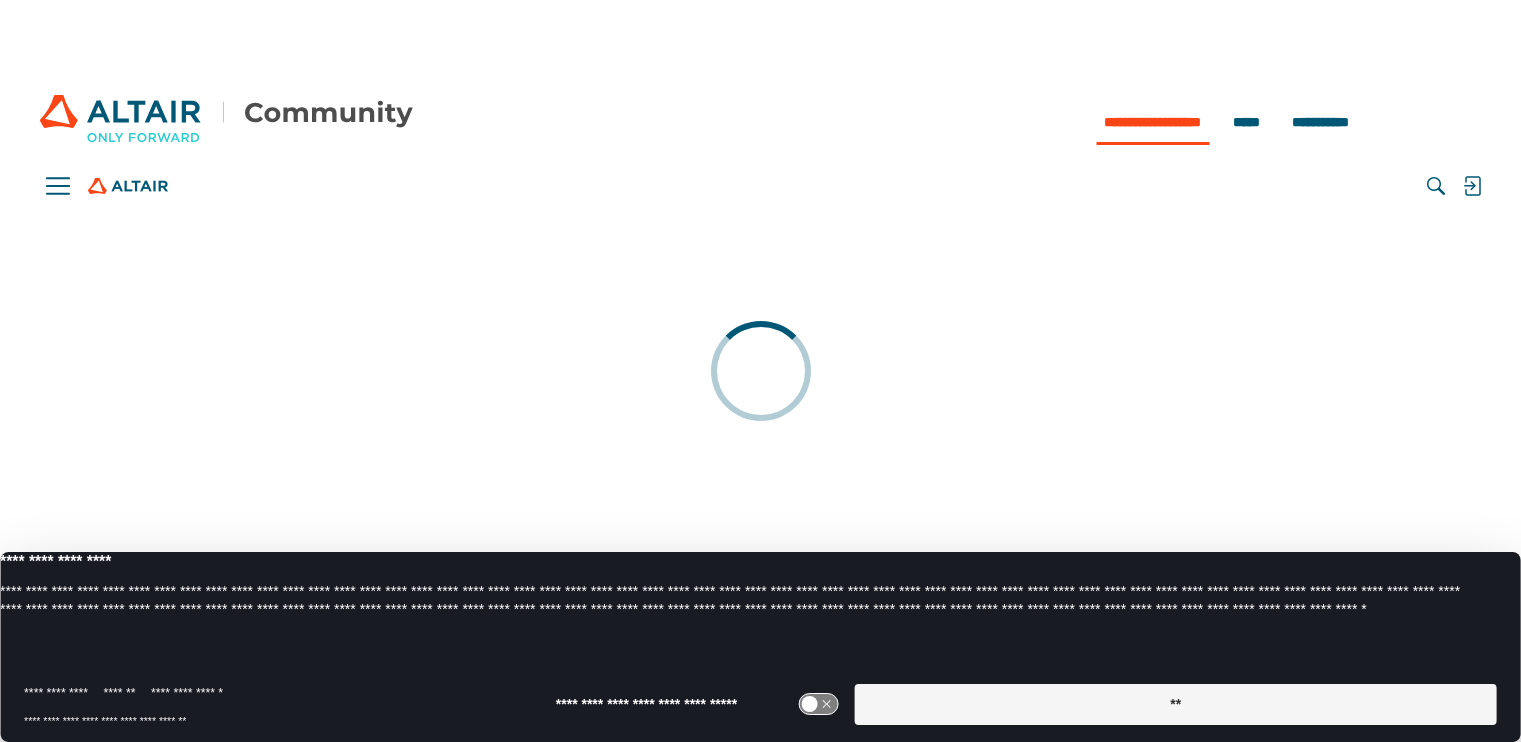 scroll, scrollTop: 0, scrollLeft: 0, axis: both 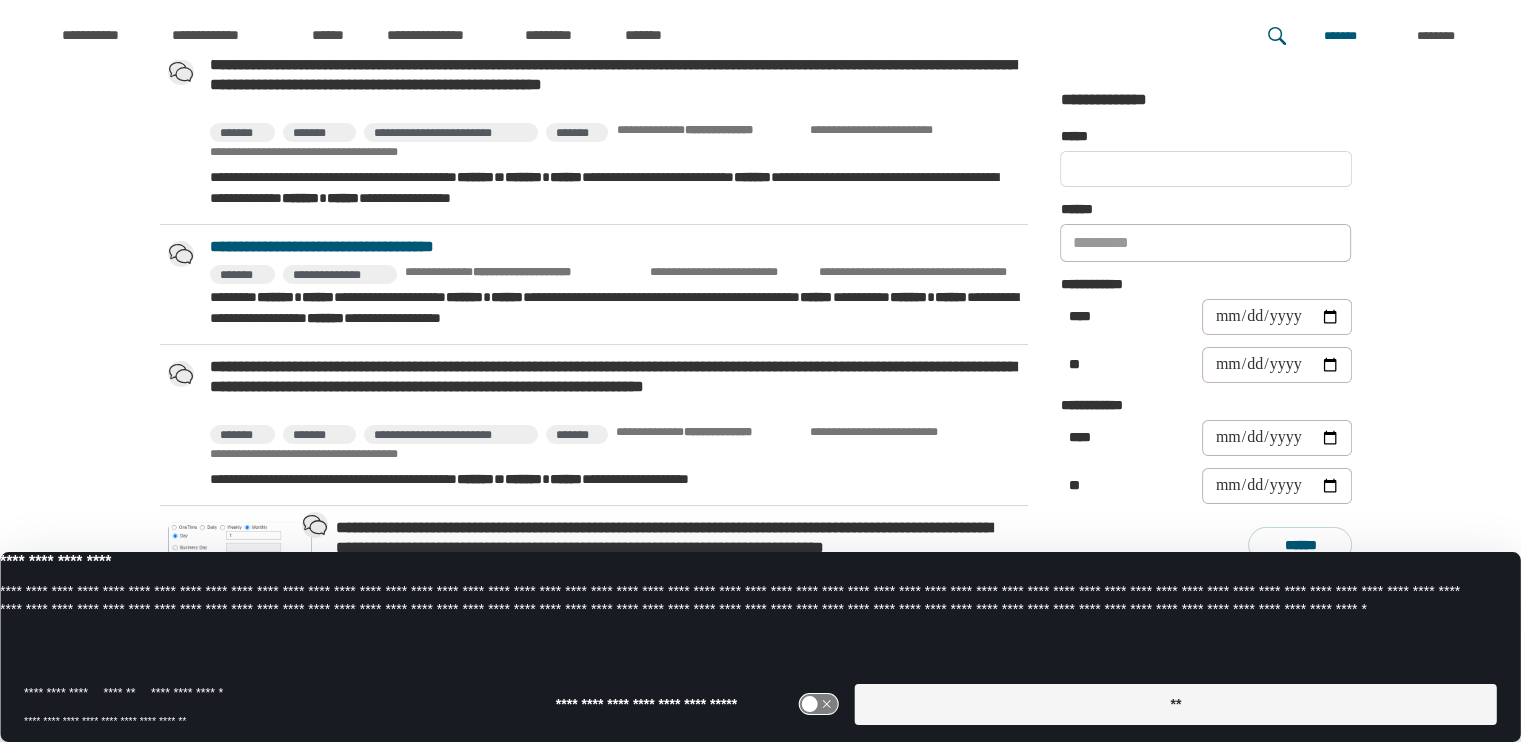 click on "**********" at bounding box center [615, 247] 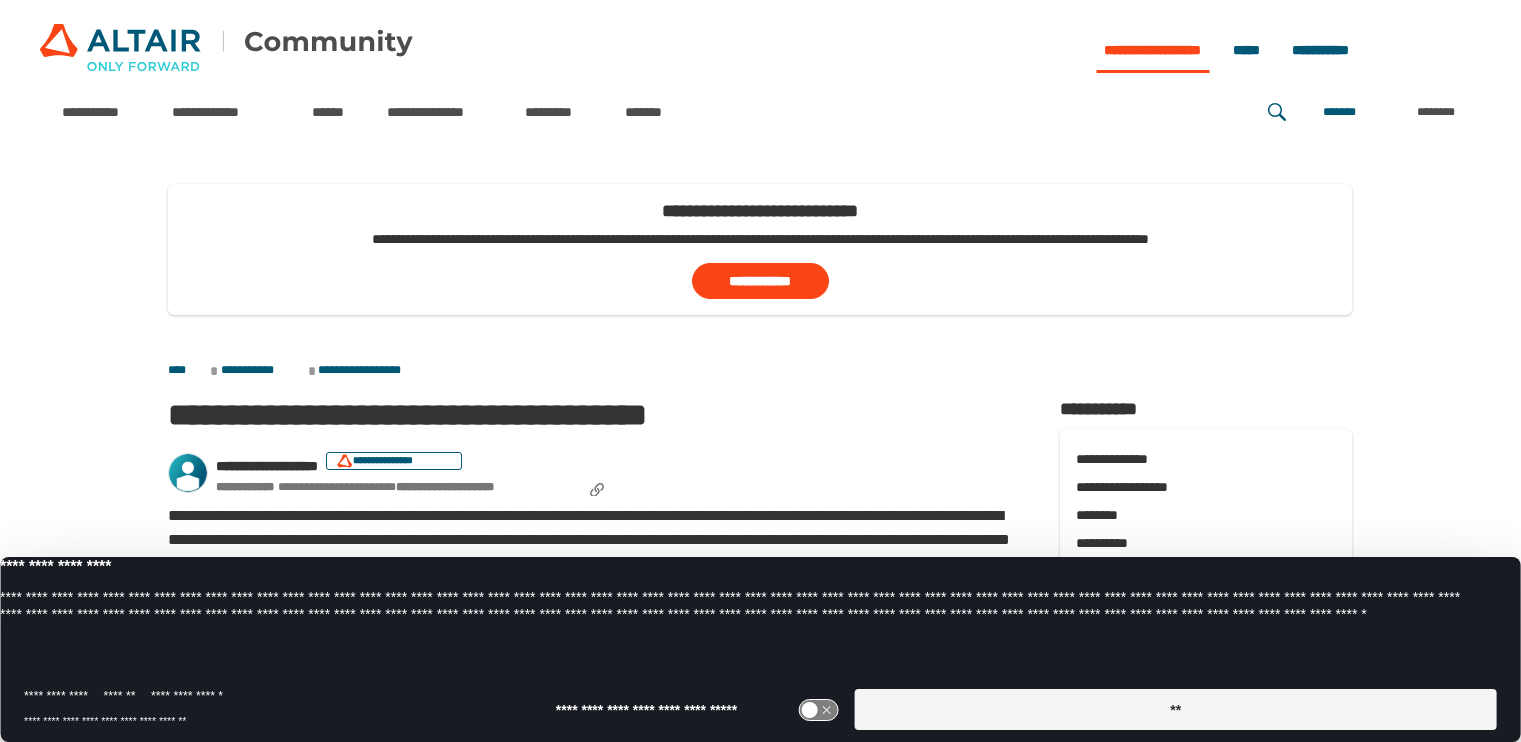 scroll, scrollTop: 0, scrollLeft: 0, axis: both 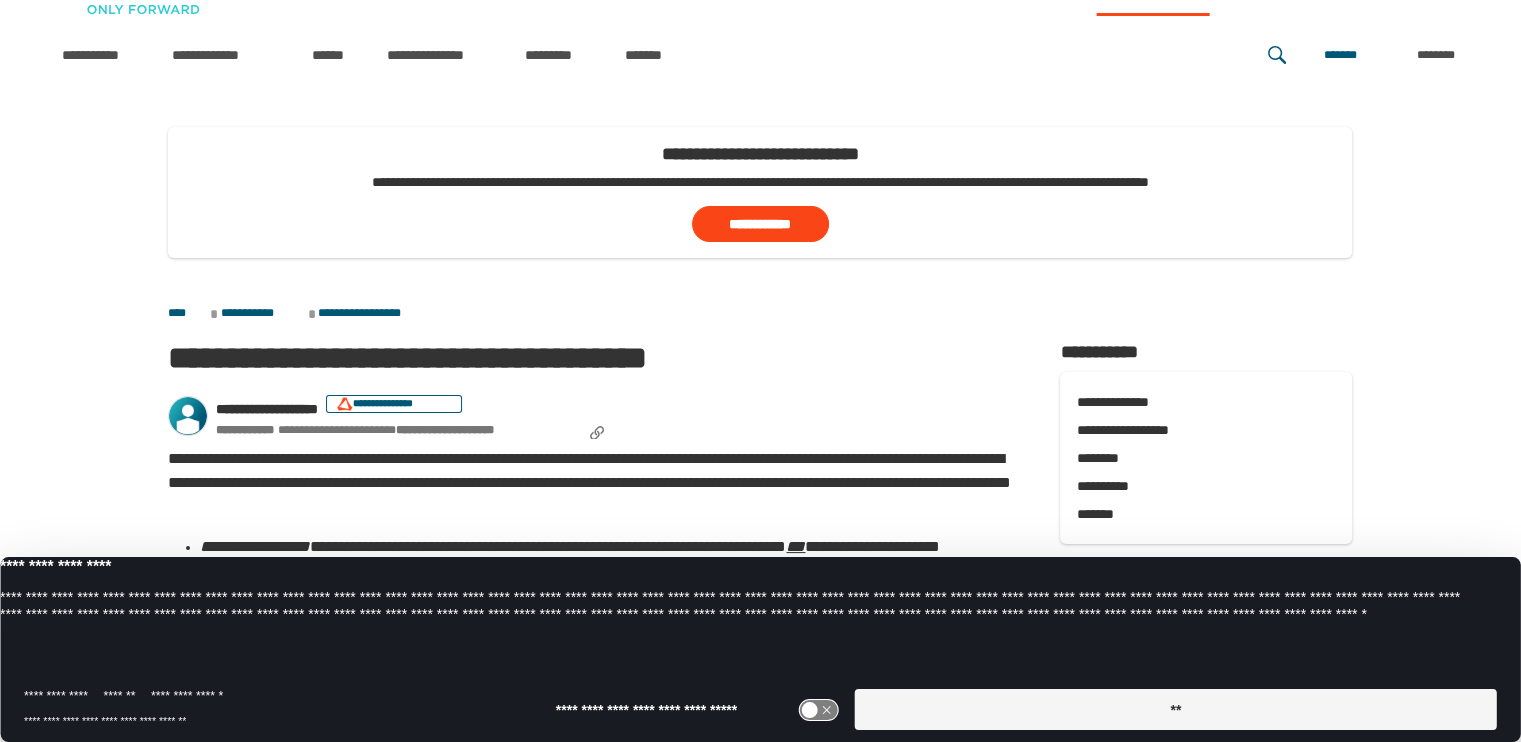click on "**" at bounding box center (1176, 709) 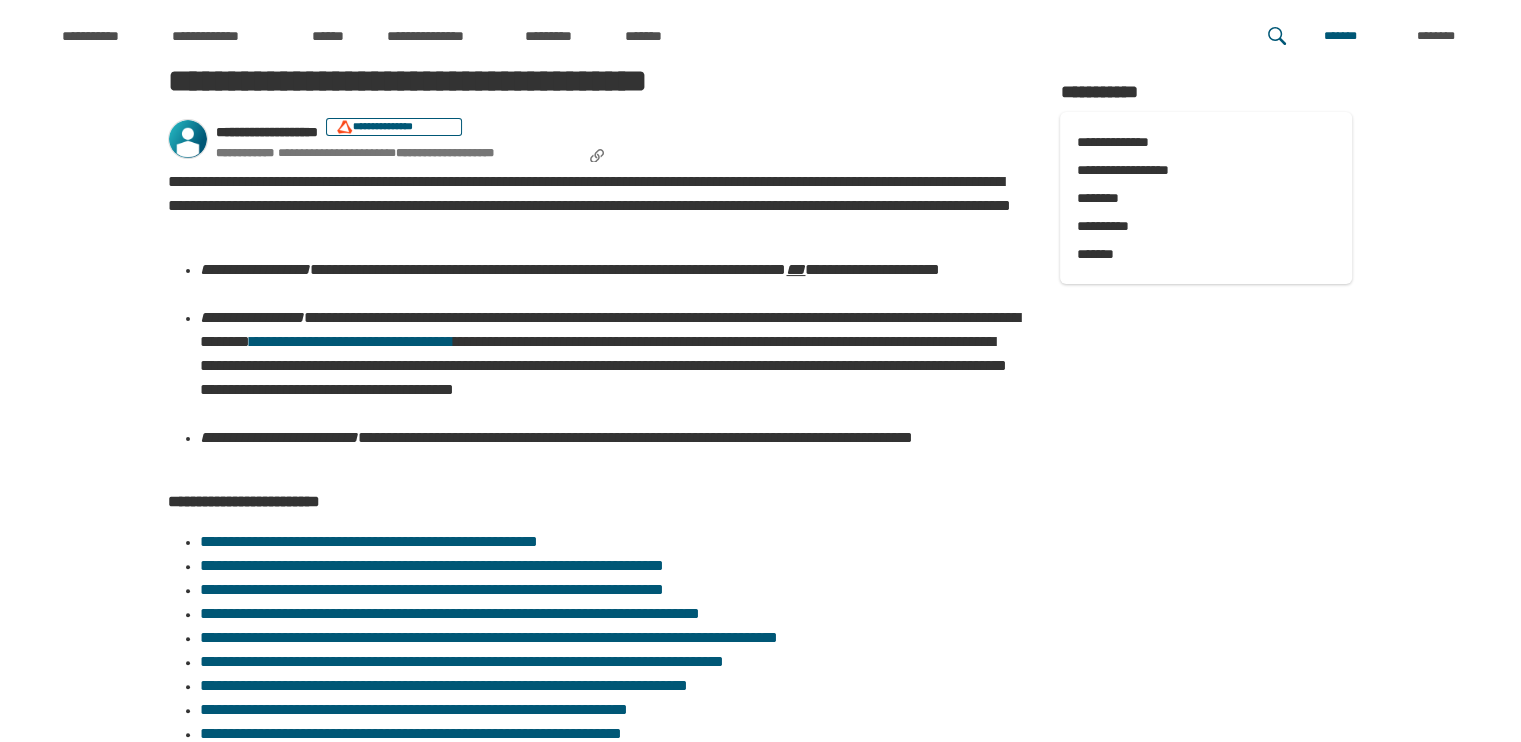 scroll, scrollTop: 403, scrollLeft: 0, axis: vertical 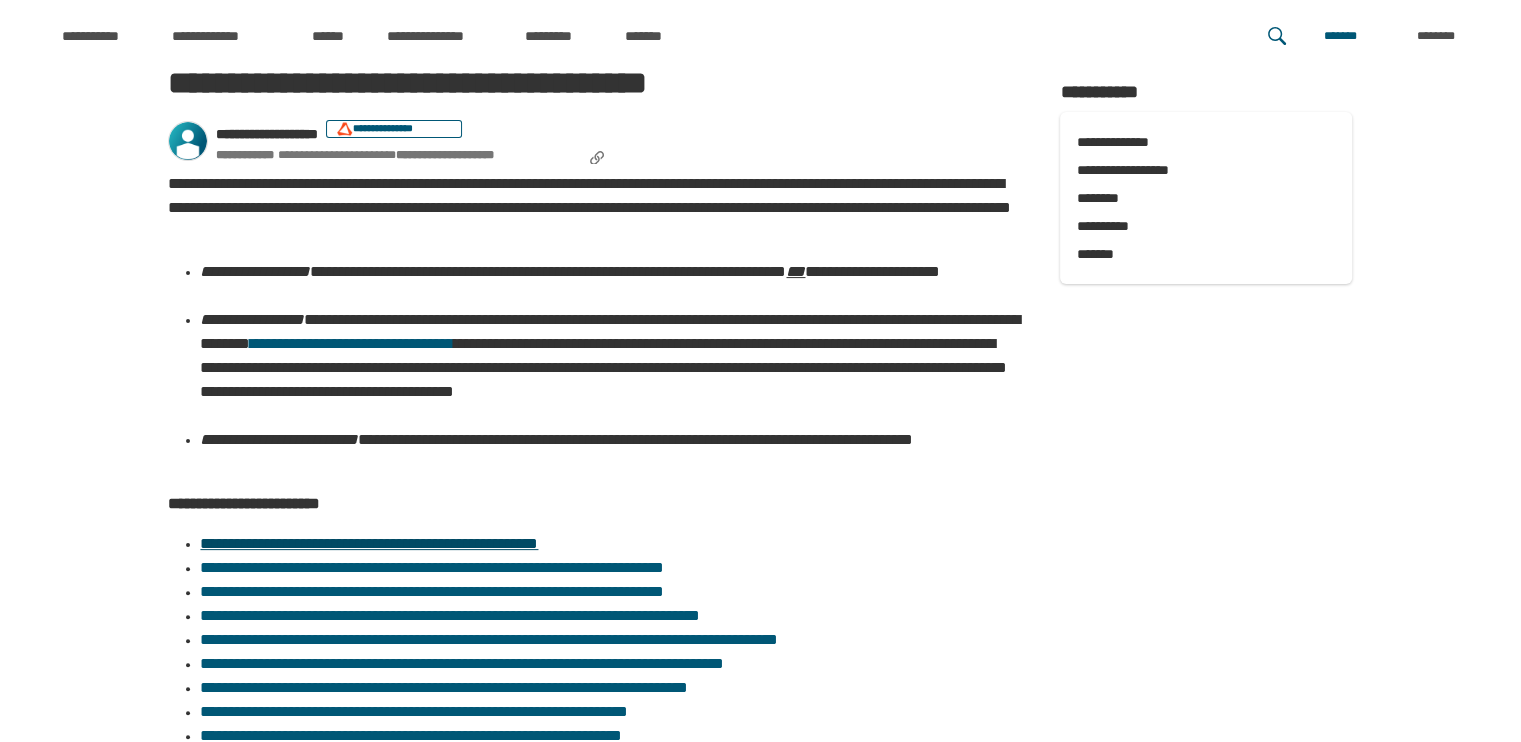 click on "**********" at bounding box center (369, 543) 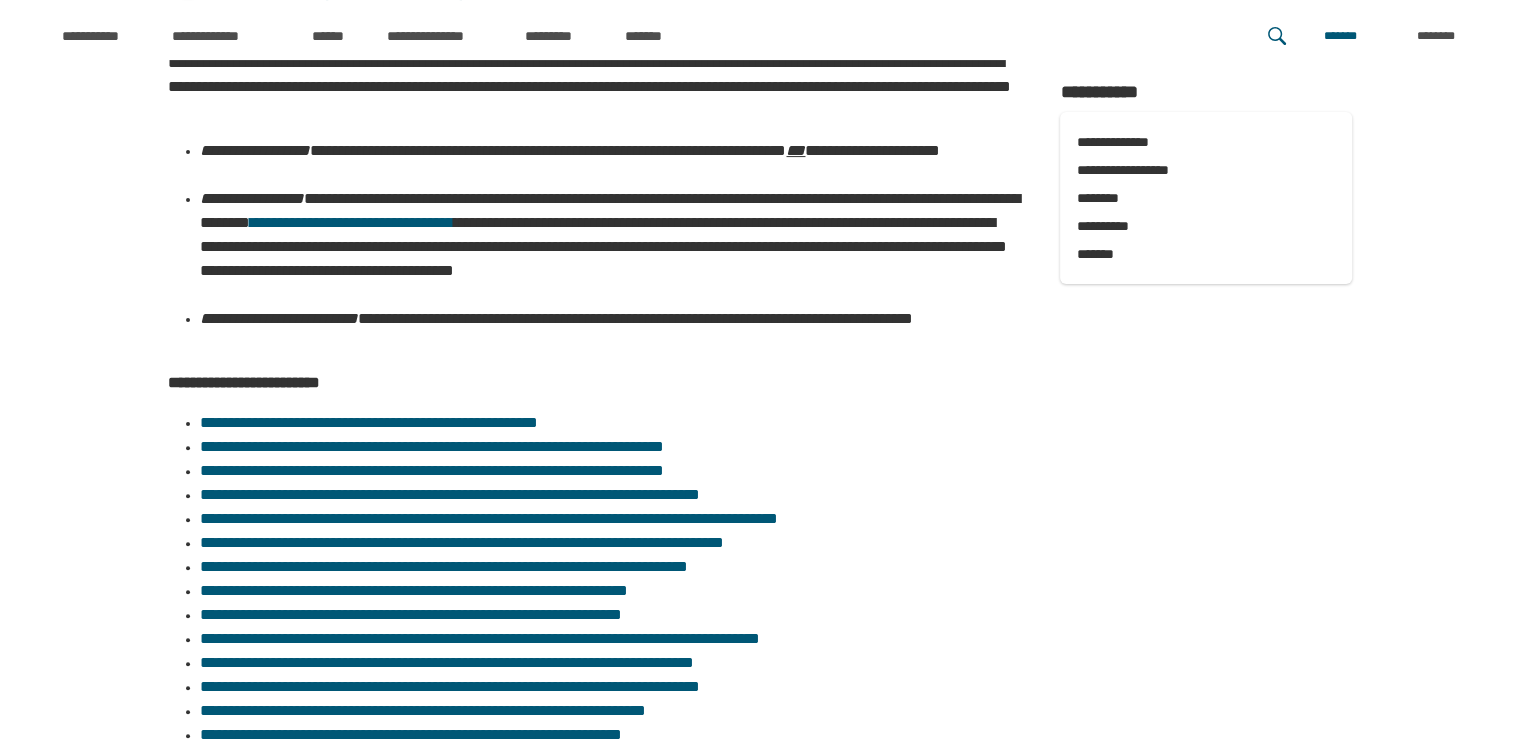 scroll, scrollTop: 524, scrollLeft: 0, axis: vertical 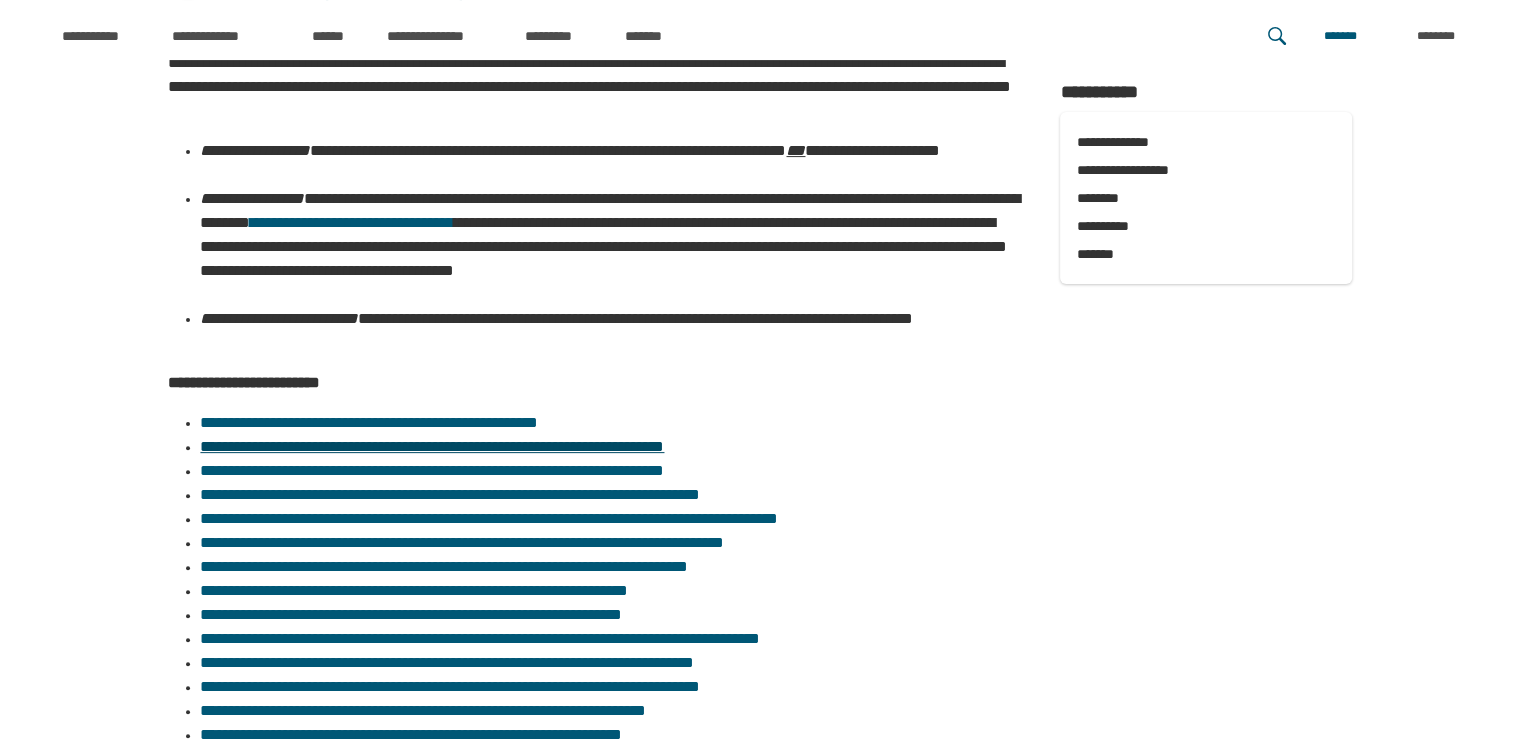 click on "**********" at bounding box center [432, 446] 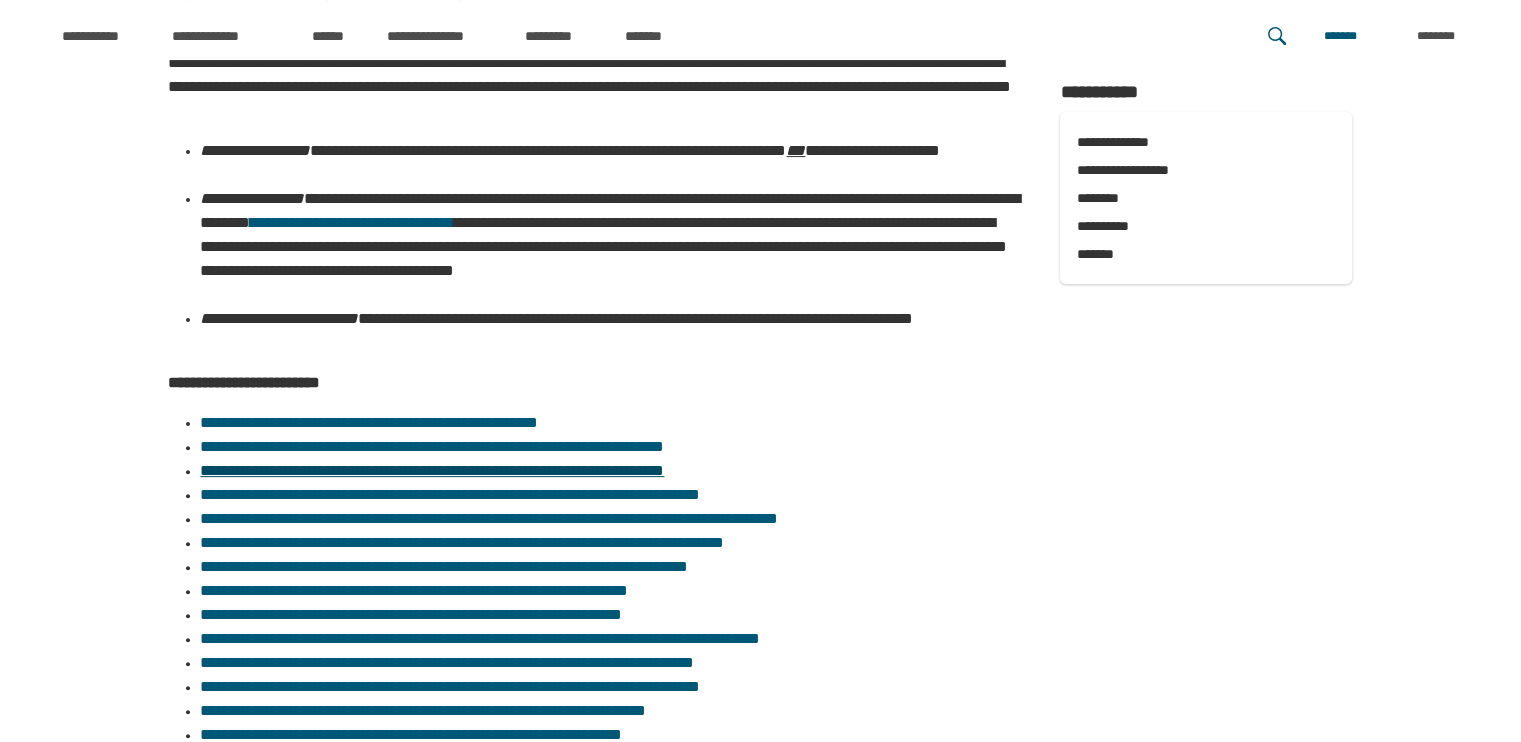 click on "**********" at bounding box center (432, 470) 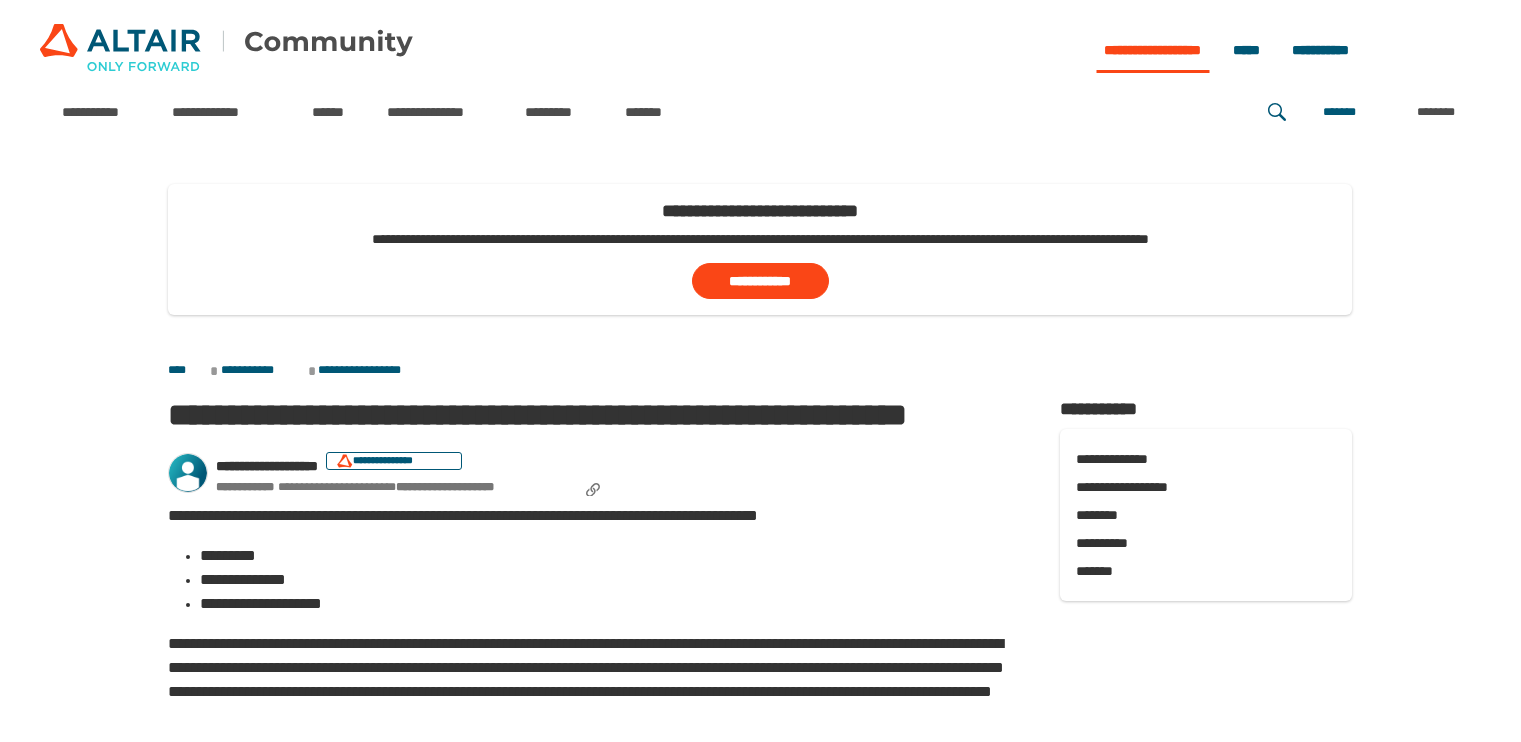 scroll, scrollTop: 0, scrollLeft: 0, axis: both 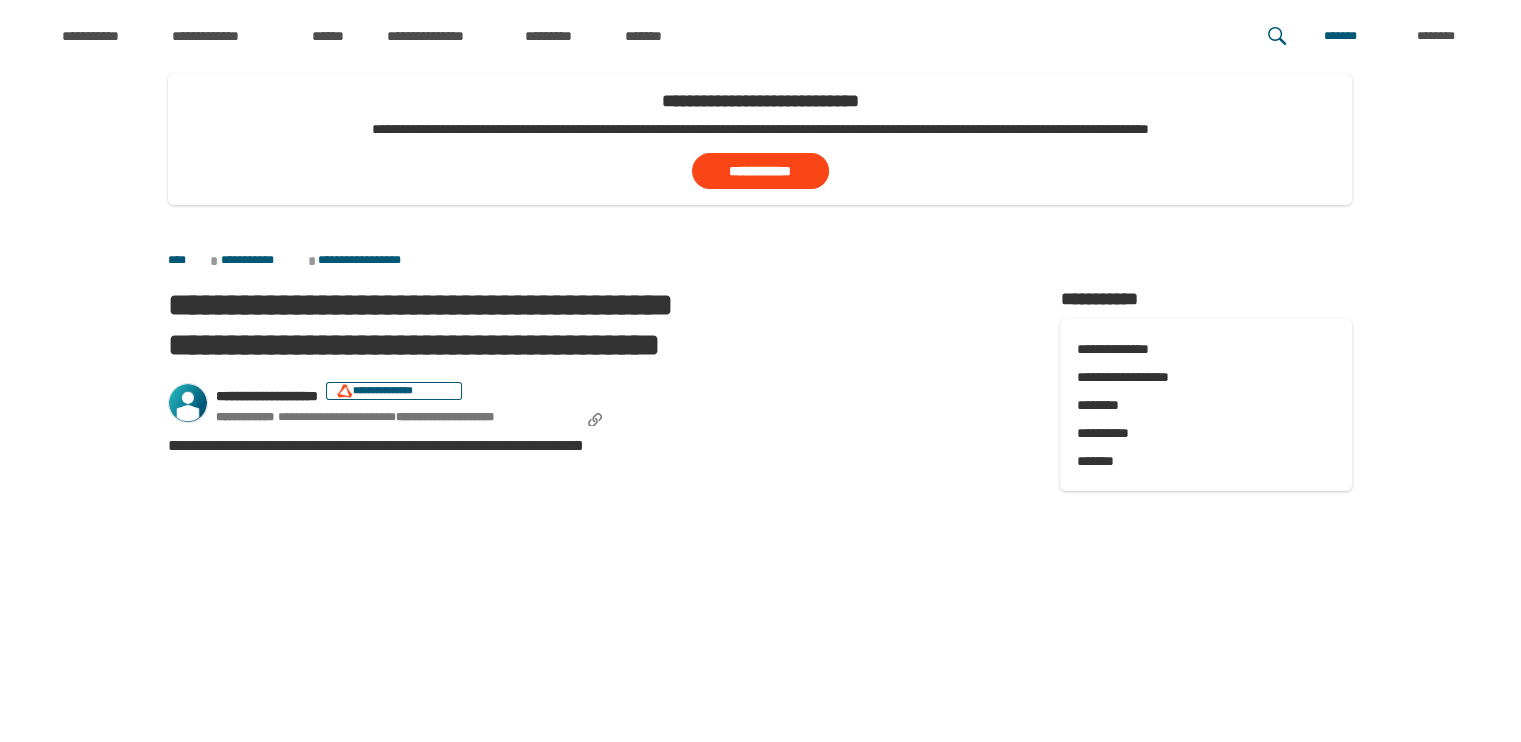 click on "**********" at bounding box center [760, 679] 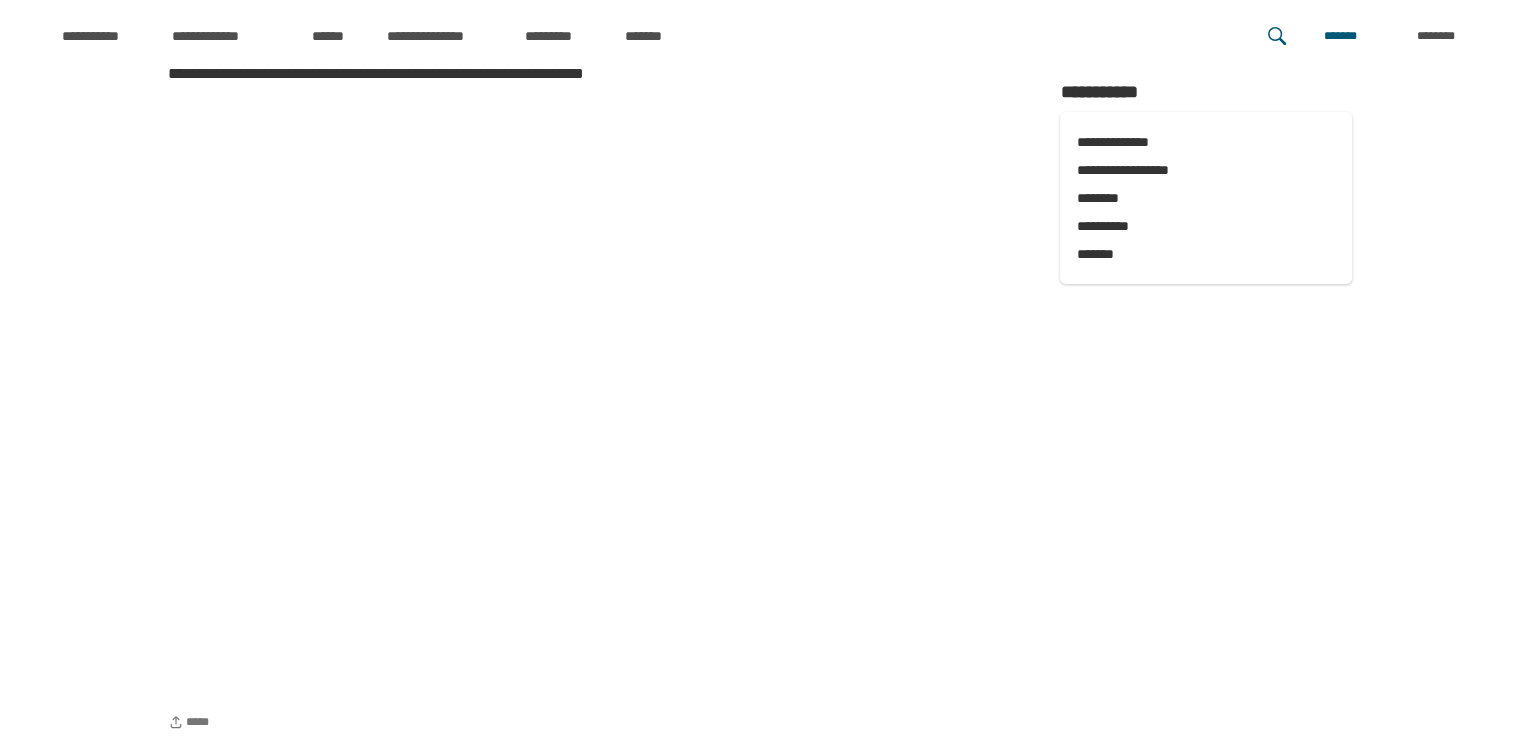 scroll, scrollTop: 568, scrollLeft: 0, axis: vertical 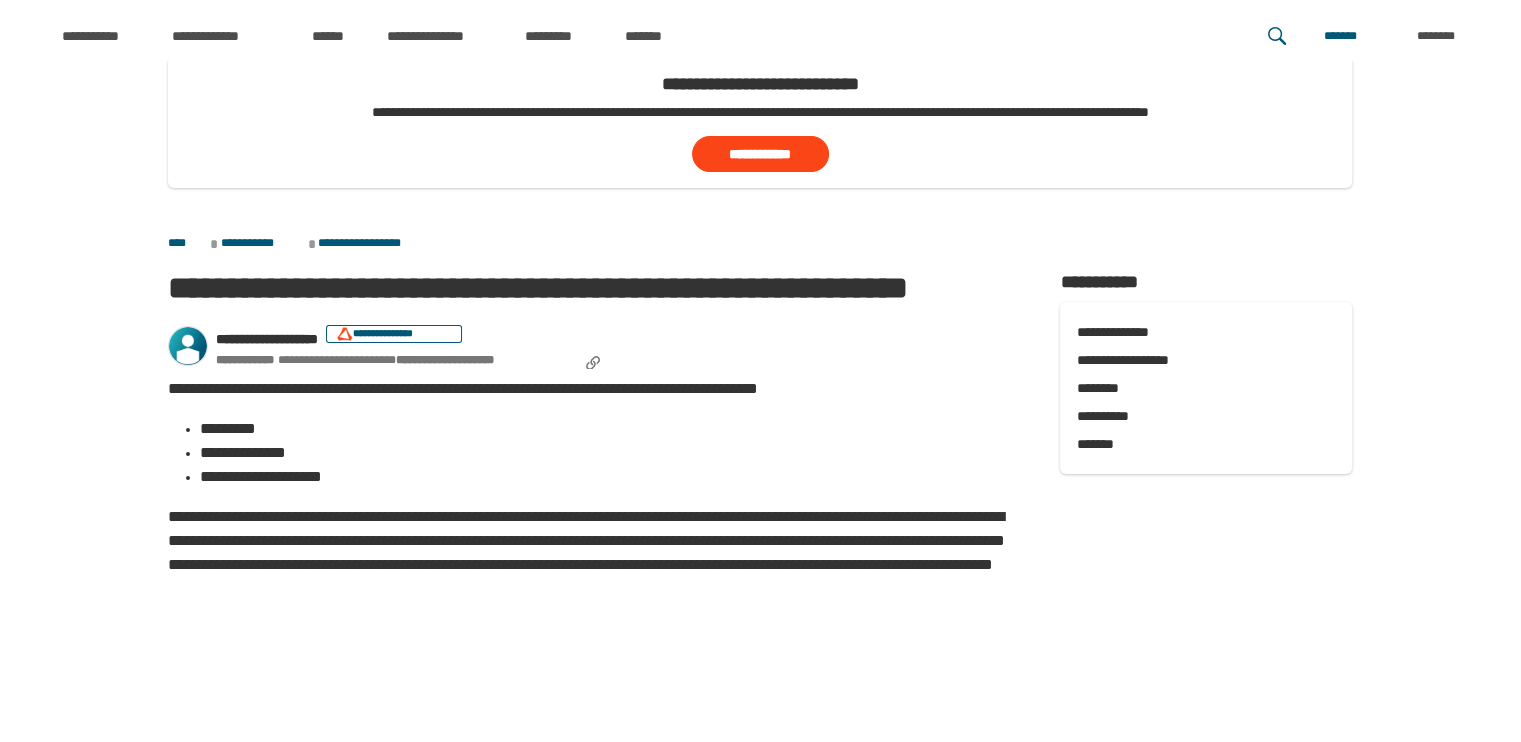 click on "**********" at bounding box center (267, 339) 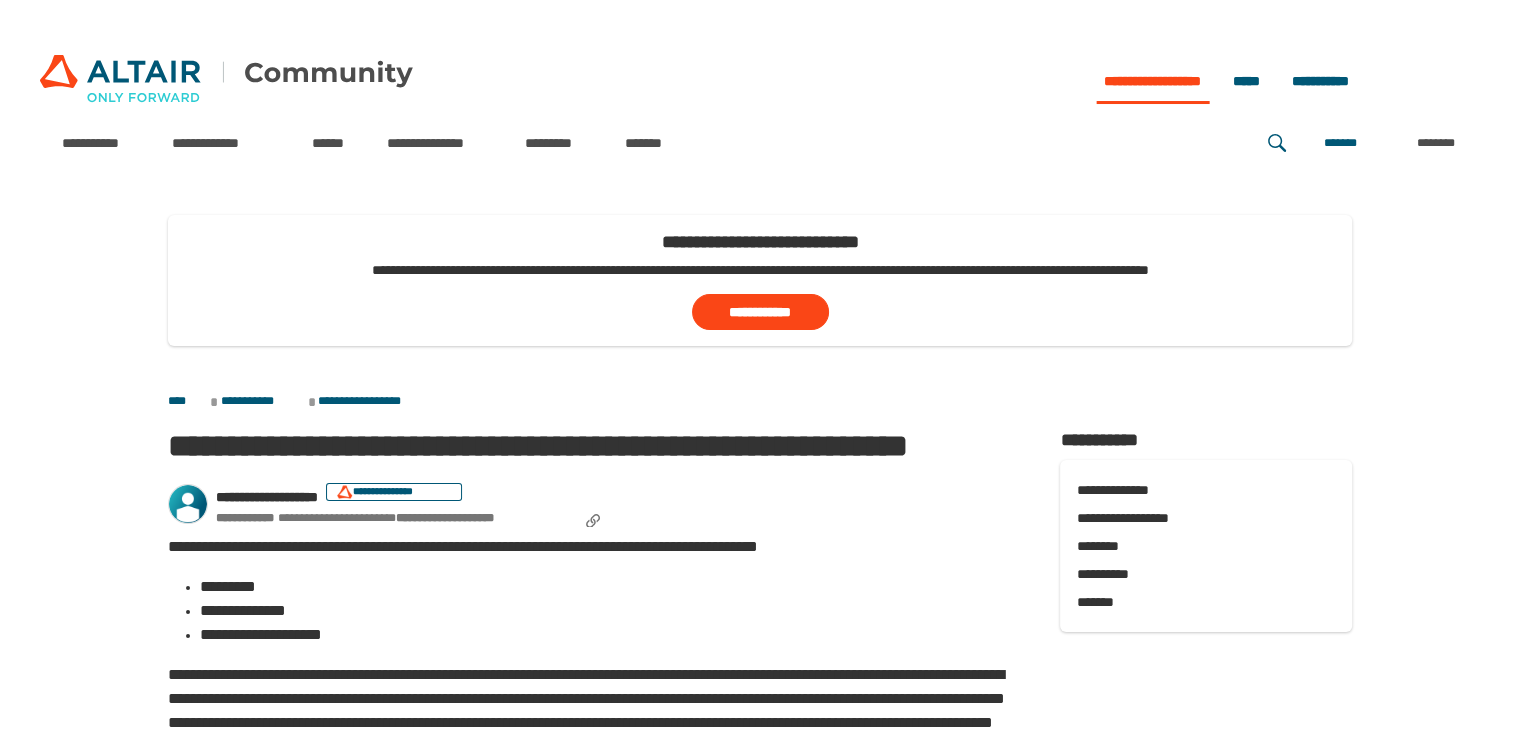 scroll, scrollTop: 0, scrollLeft: 0, axis: both 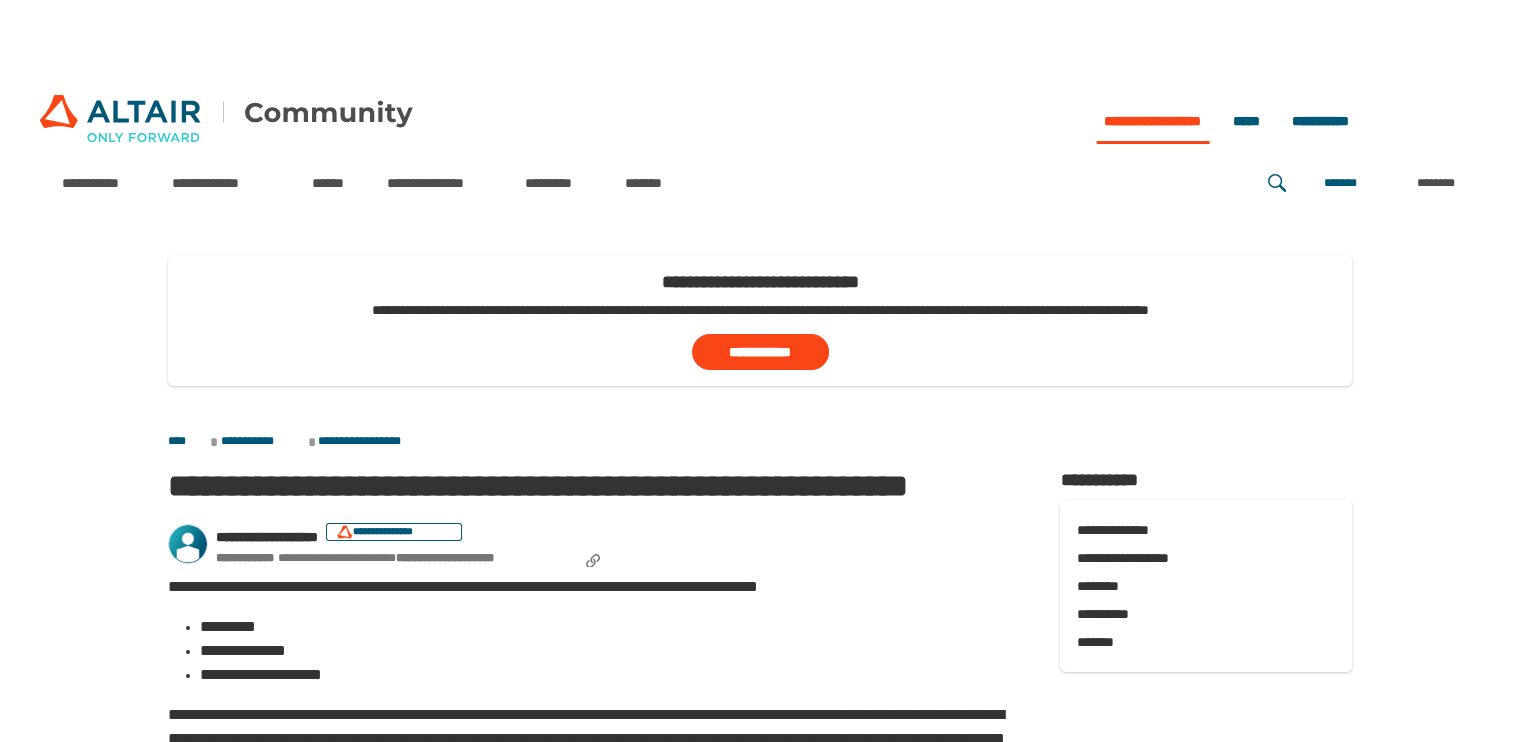 click on "**********" at bounding box center (760, 109) 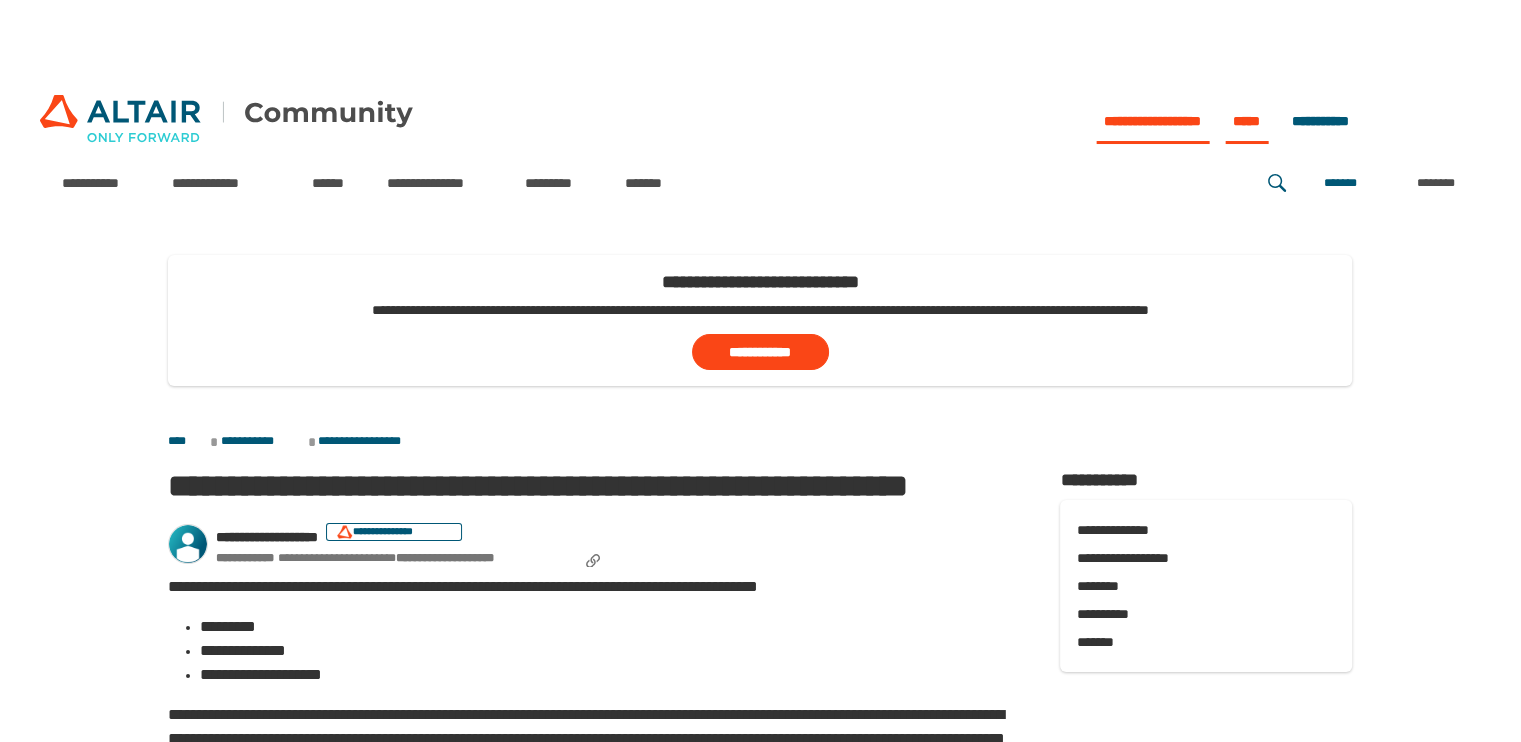 click on "*****" at bounding box center (1246, 121) 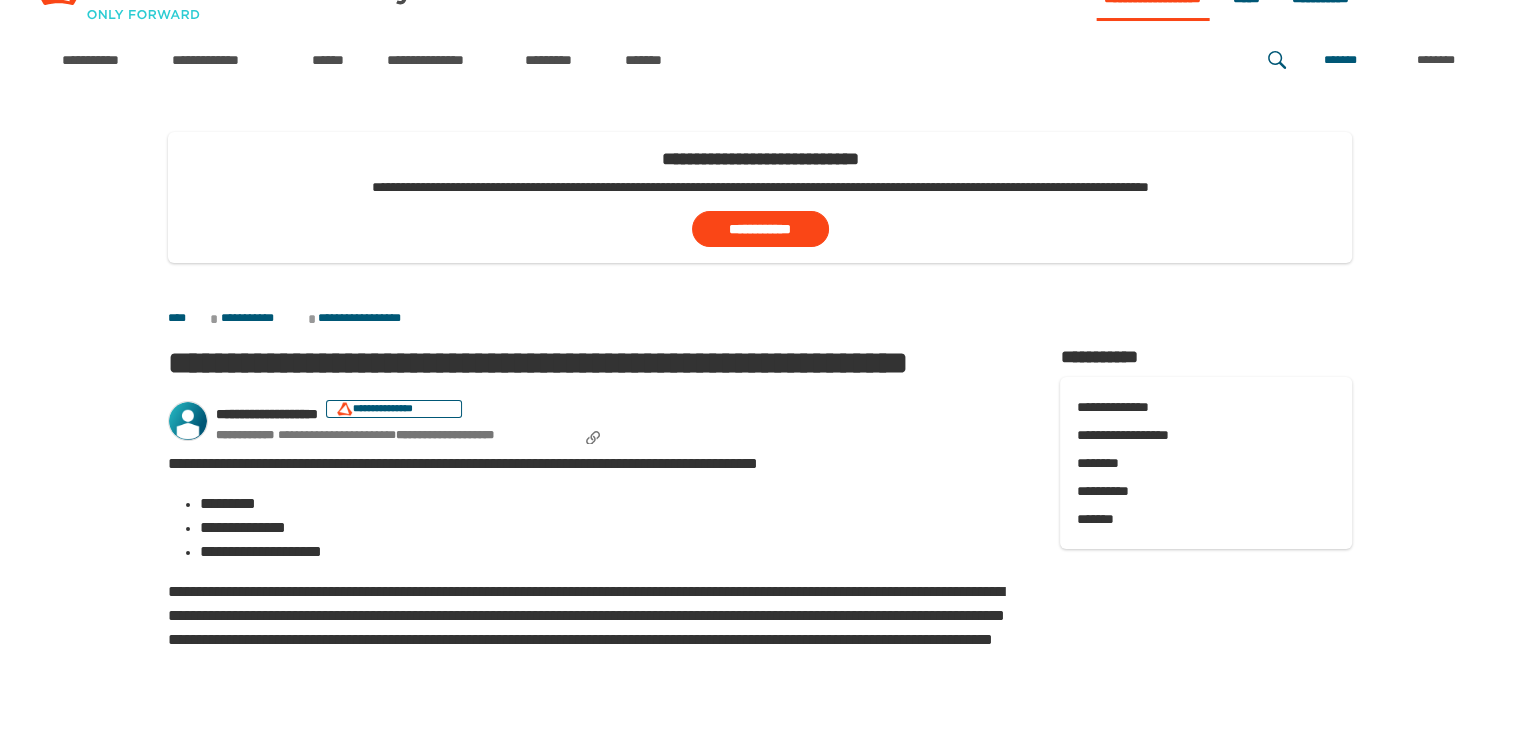 scroll, scrollTop: 108, scrollLeft: 0, axis: vertical 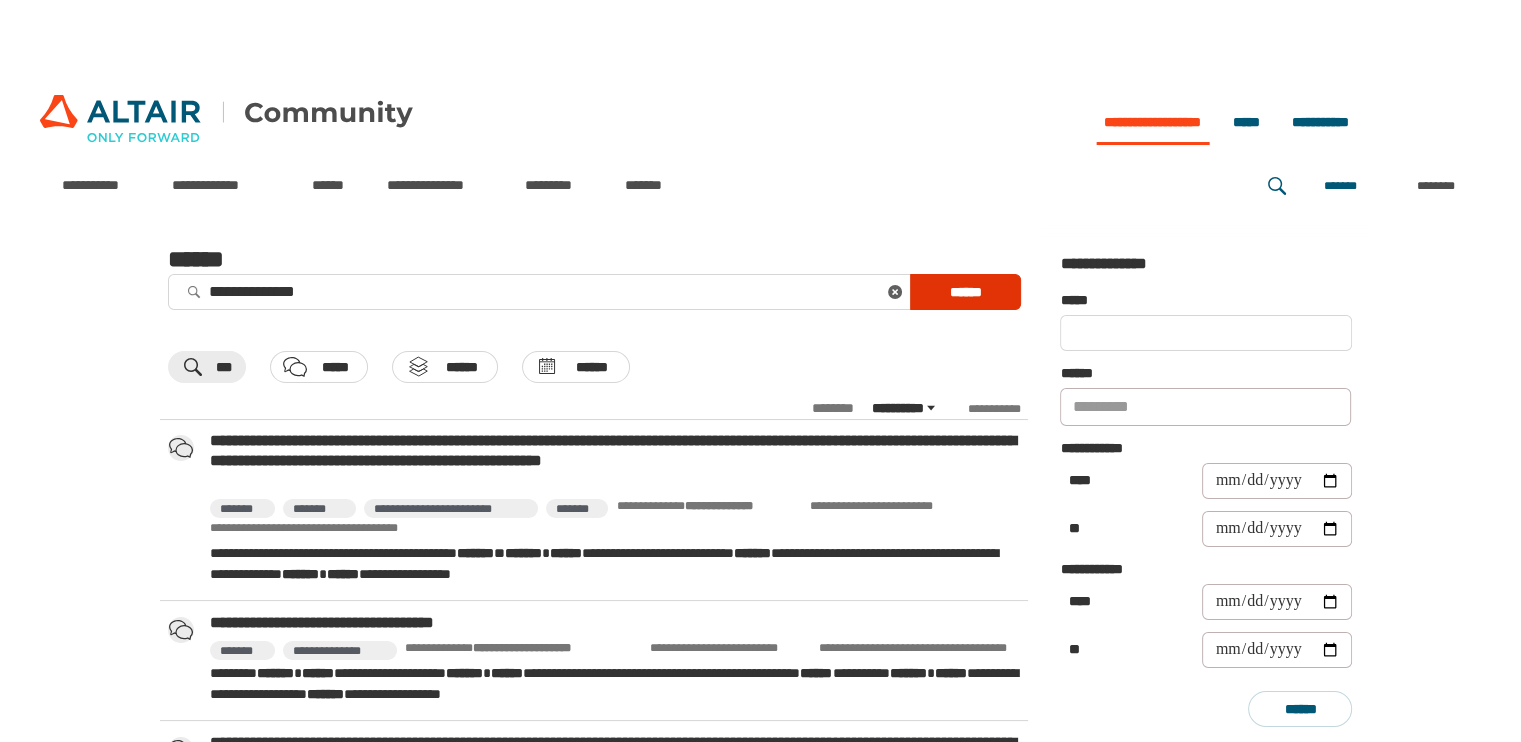 click on "******" at bounding box center [965, 292] 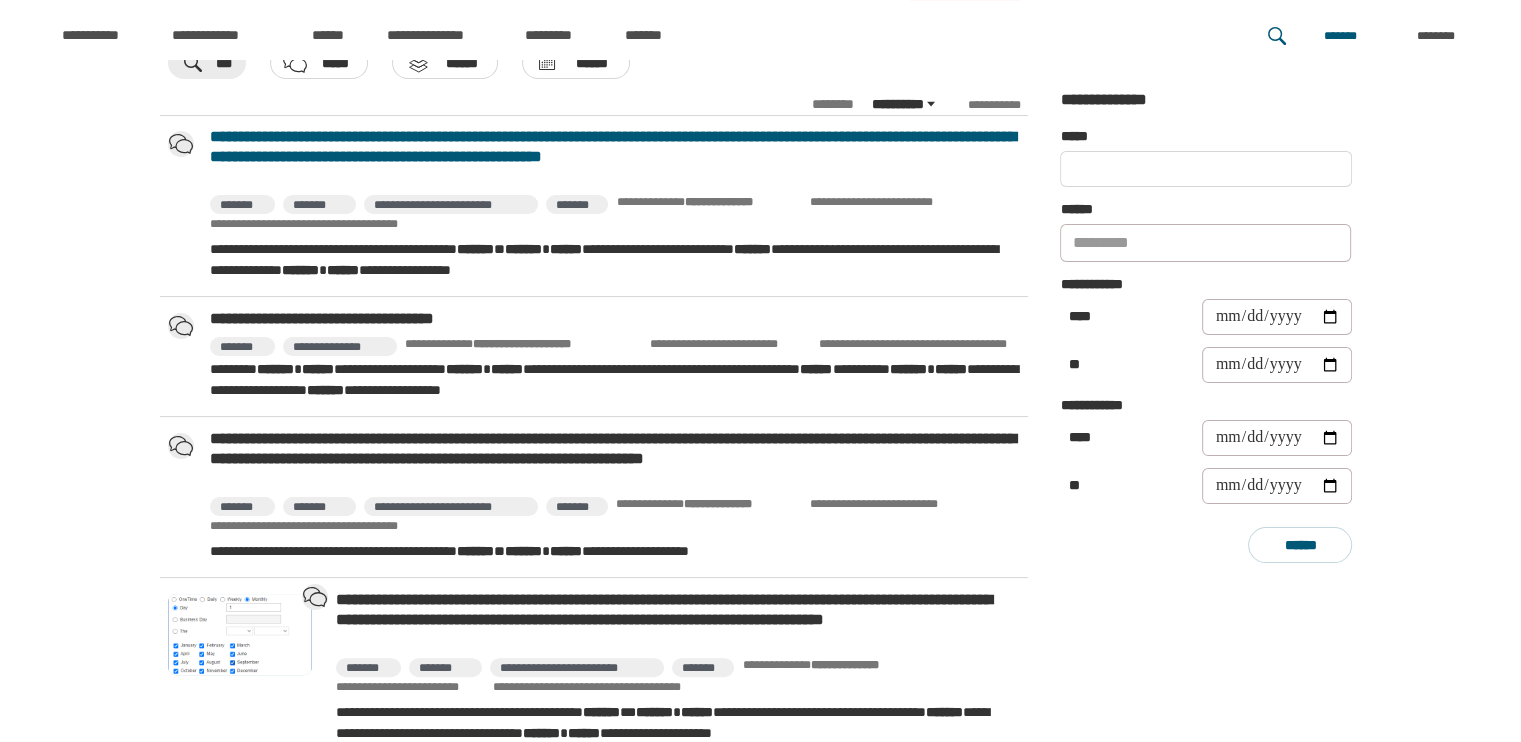 scroll, scrollTop: 306, scrollLeft: 0, axis: vertical 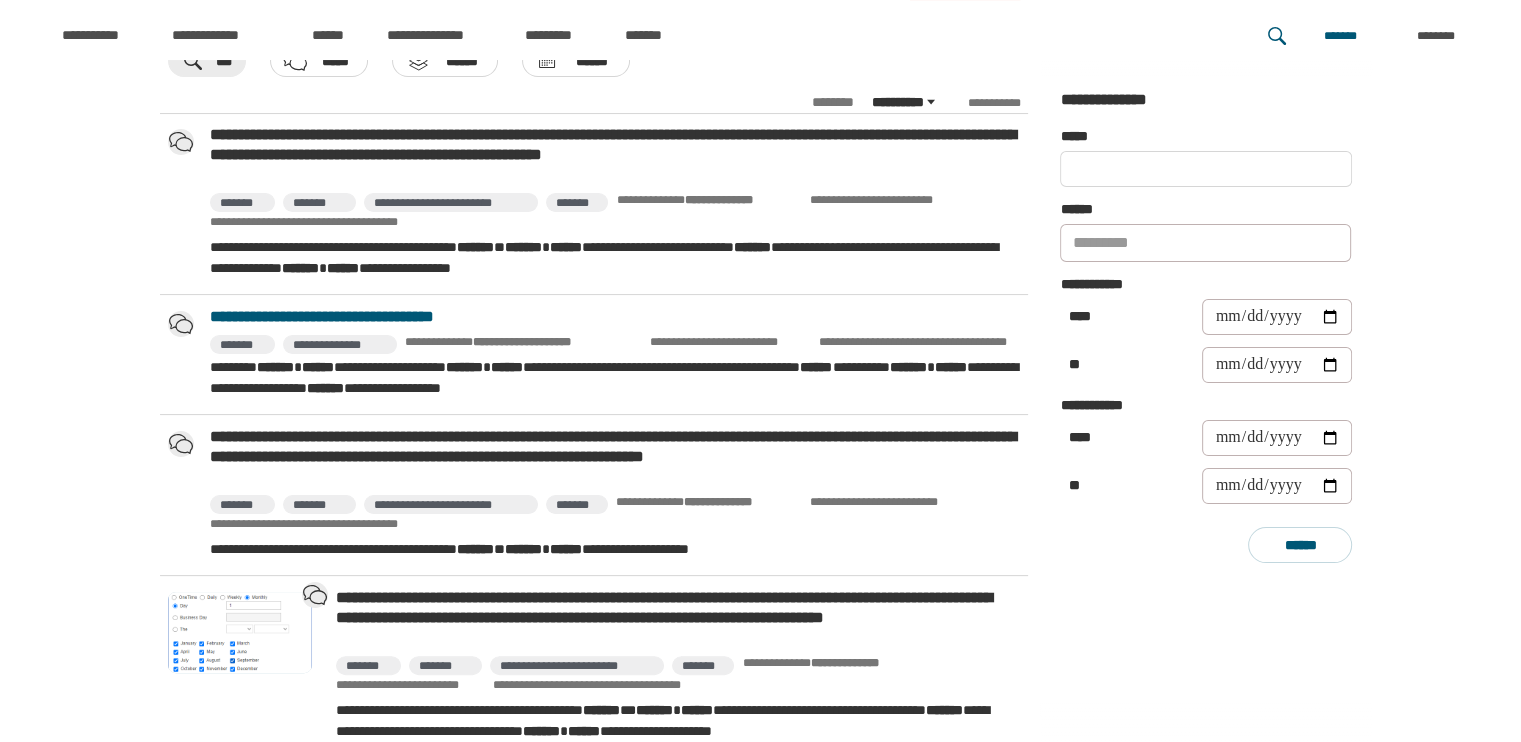click on "**********" at bounding box center (615, 317) 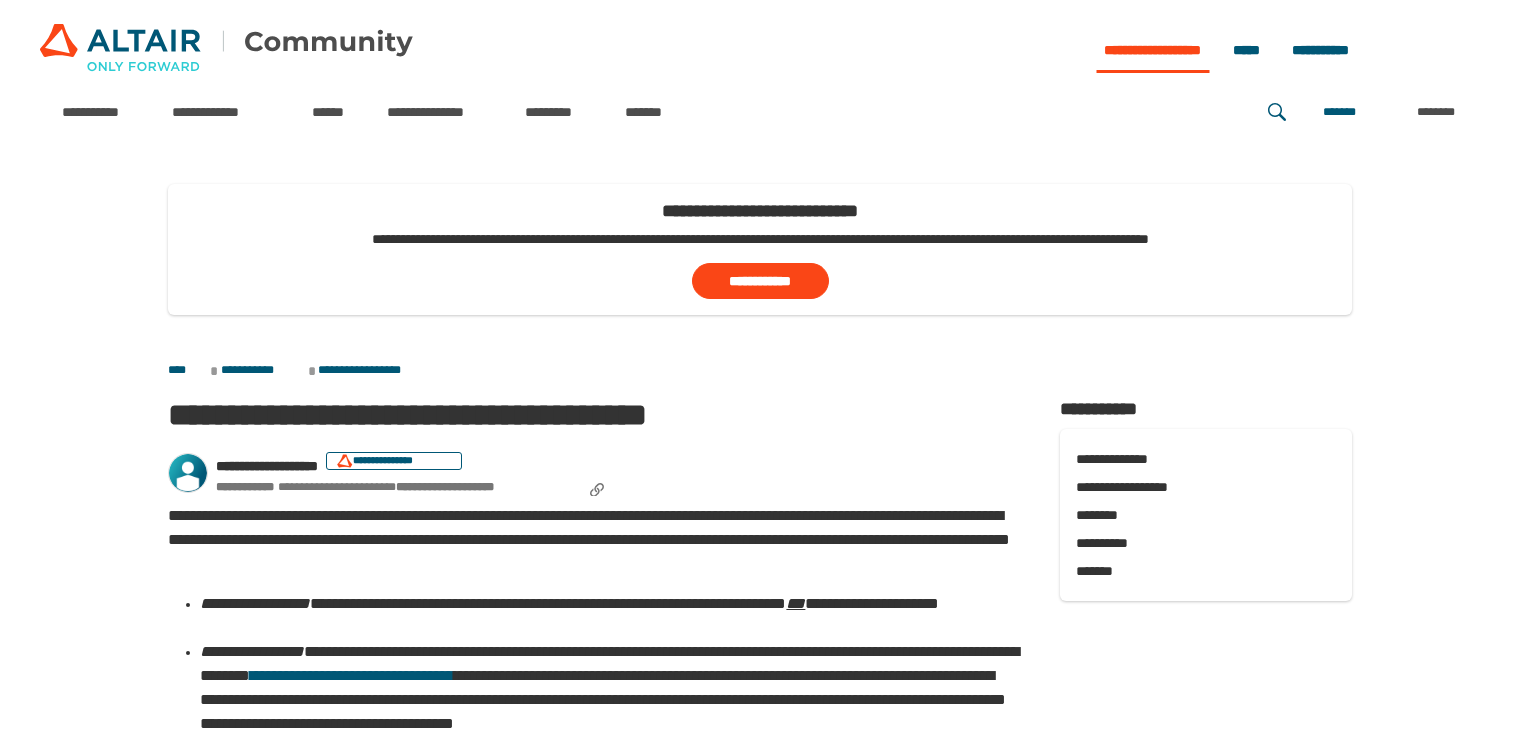 scroll, scrollTop: 0, scrollLeft: 0, axis: both 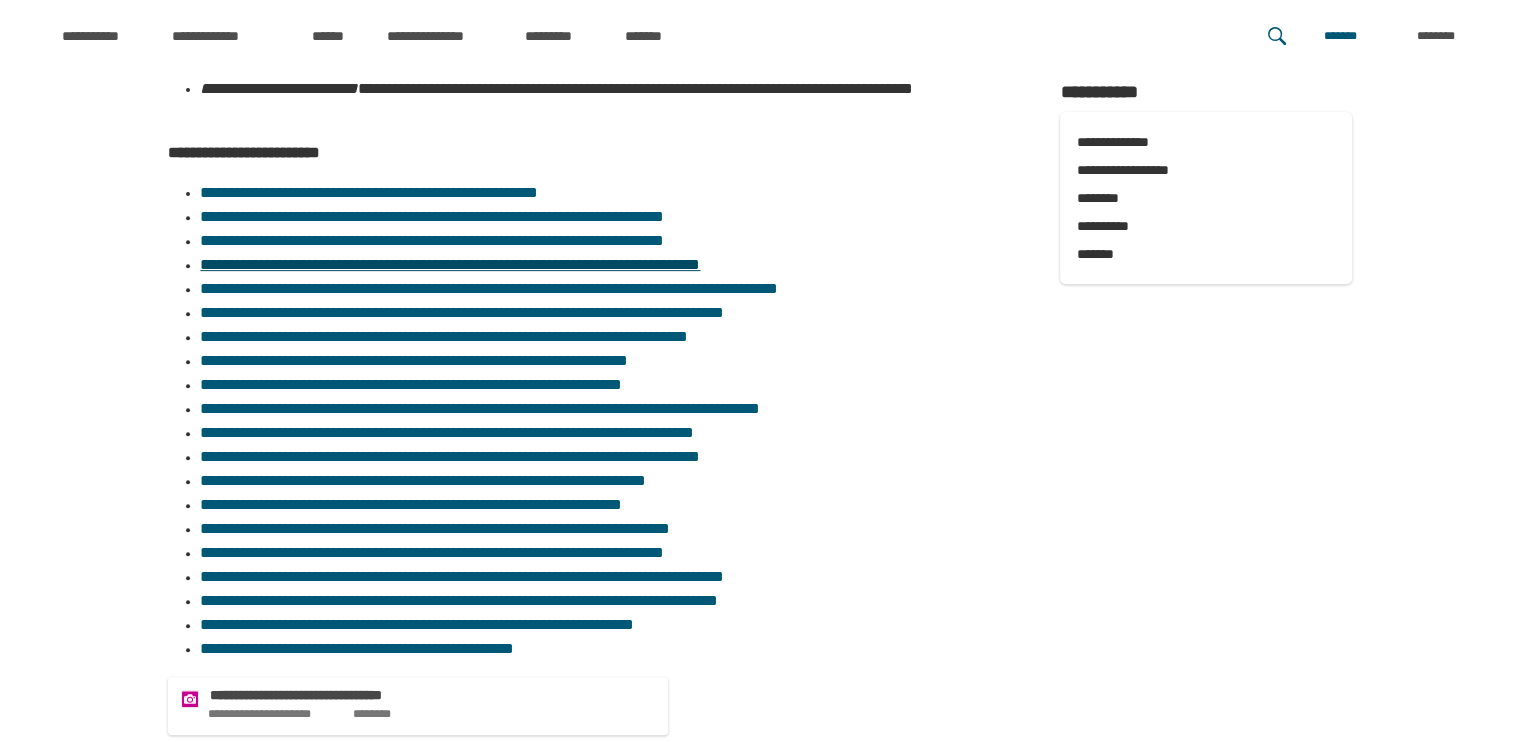 click on "**********" at bounding box center (450, 264) 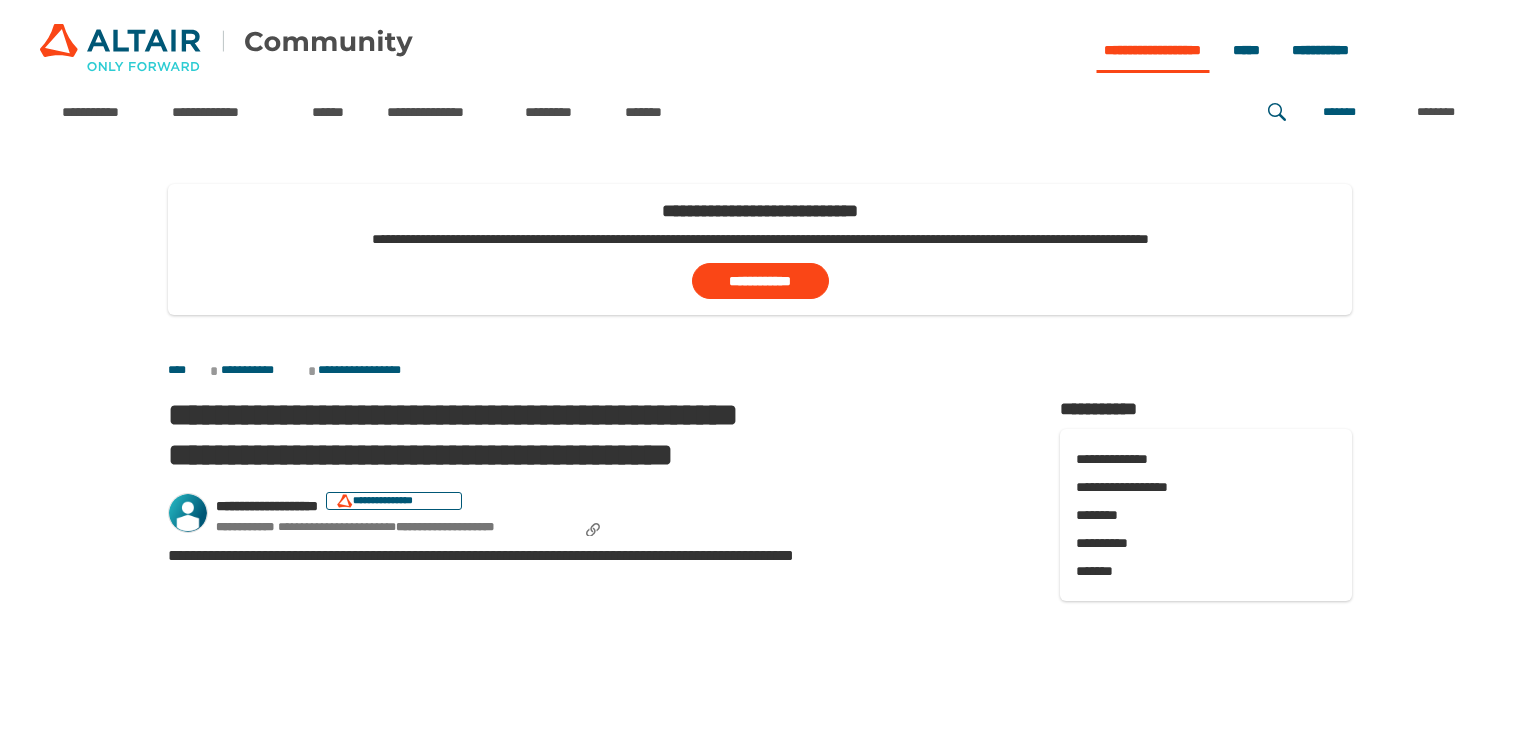 scroll, scrollTop: 0, scrollLeft: 0, axis: both 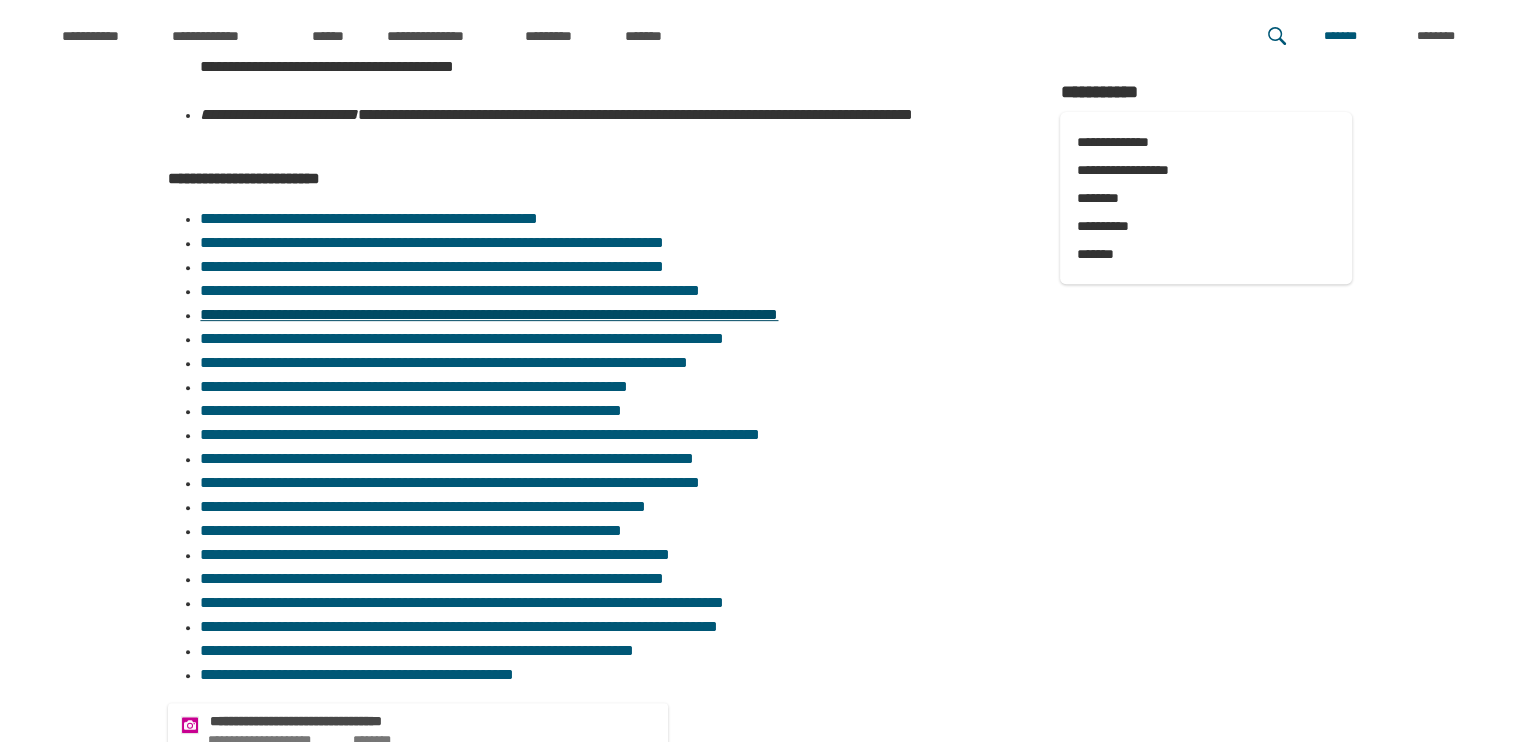 click on "**********" at bounding box center (489, 314) 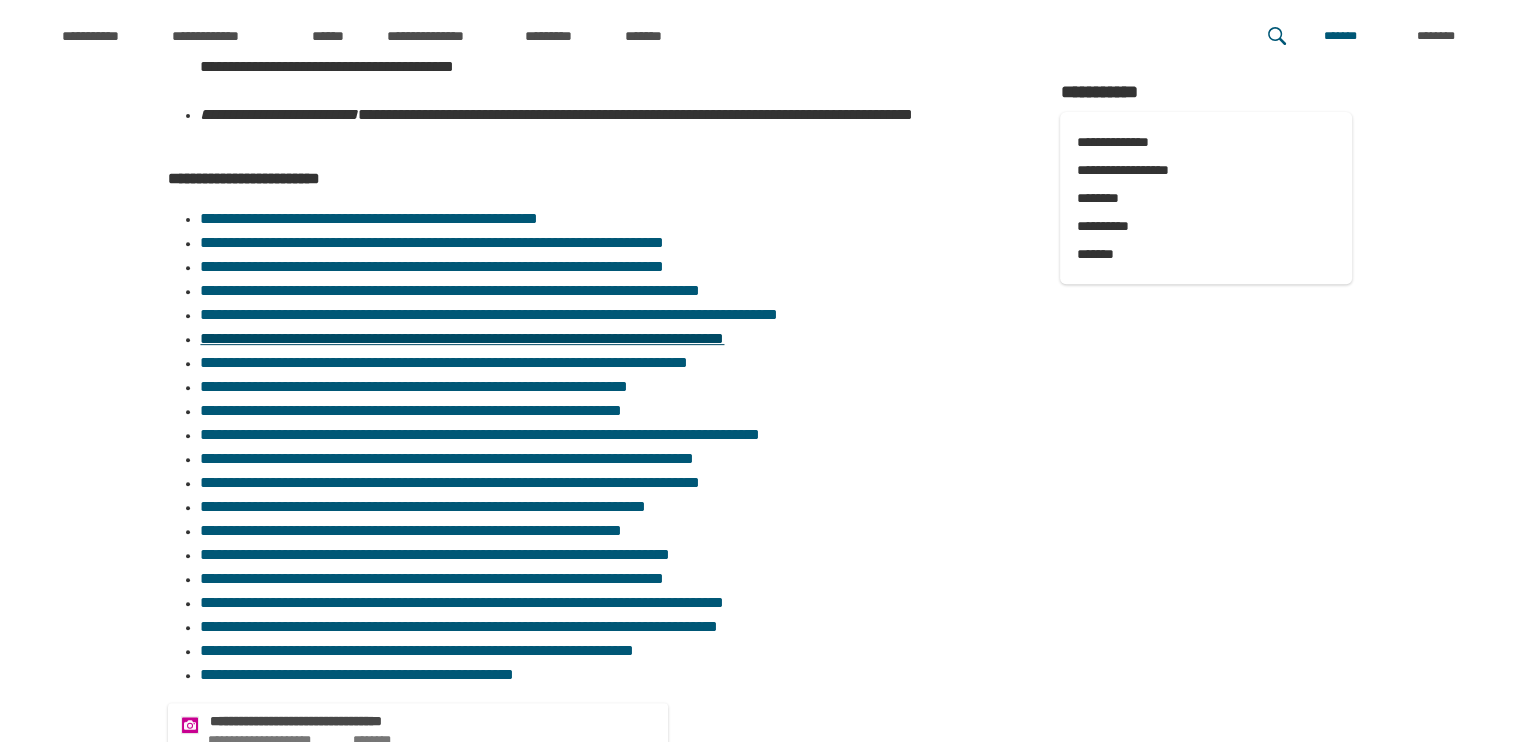 click on "**********" at bounding box center (462, 338) 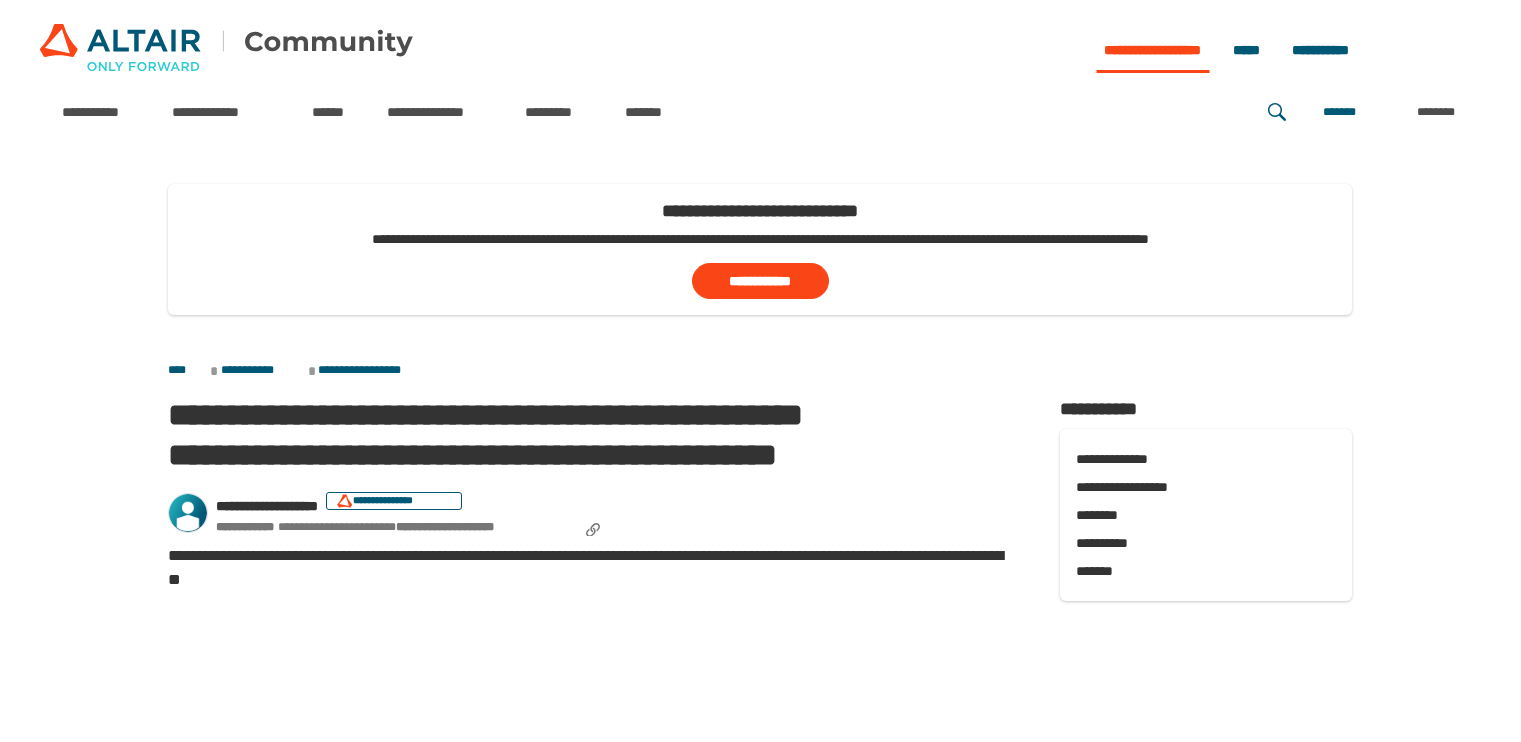 scroll, scrollTop: 0, scrollLeft: 0, axis: both 